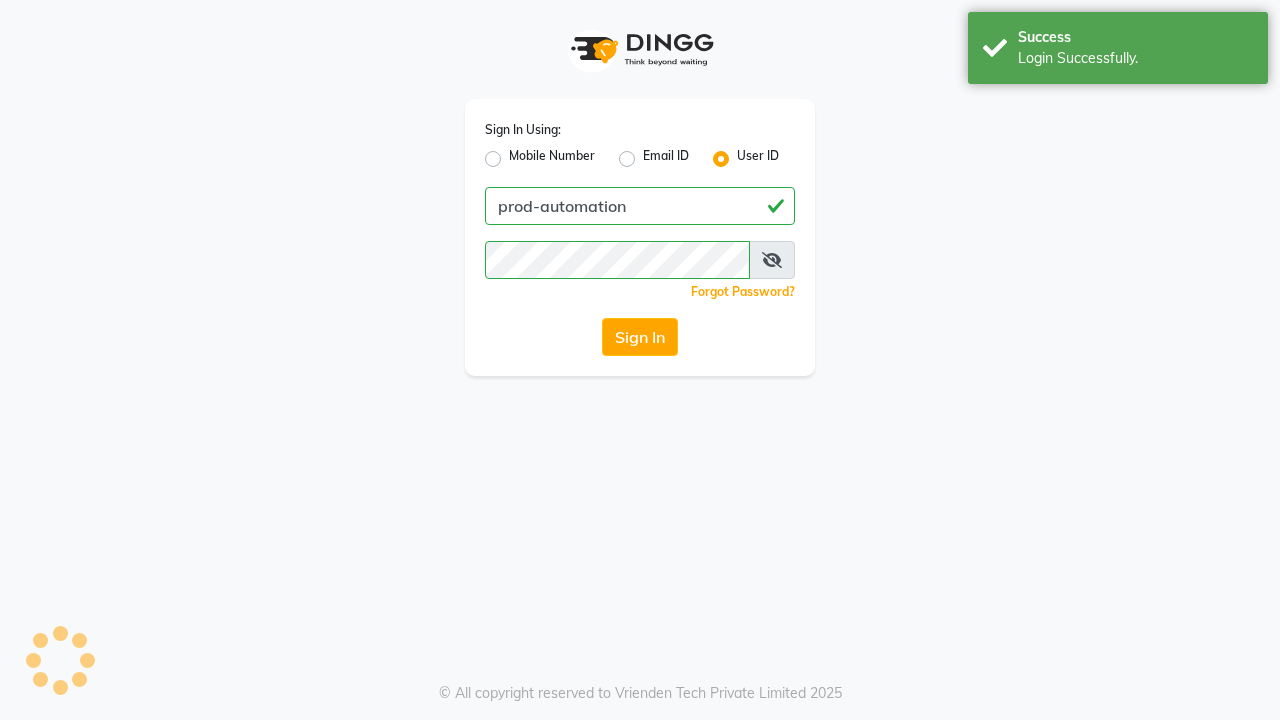 scroll, scrollTop: 0, scrollLeft: 0, axis: both 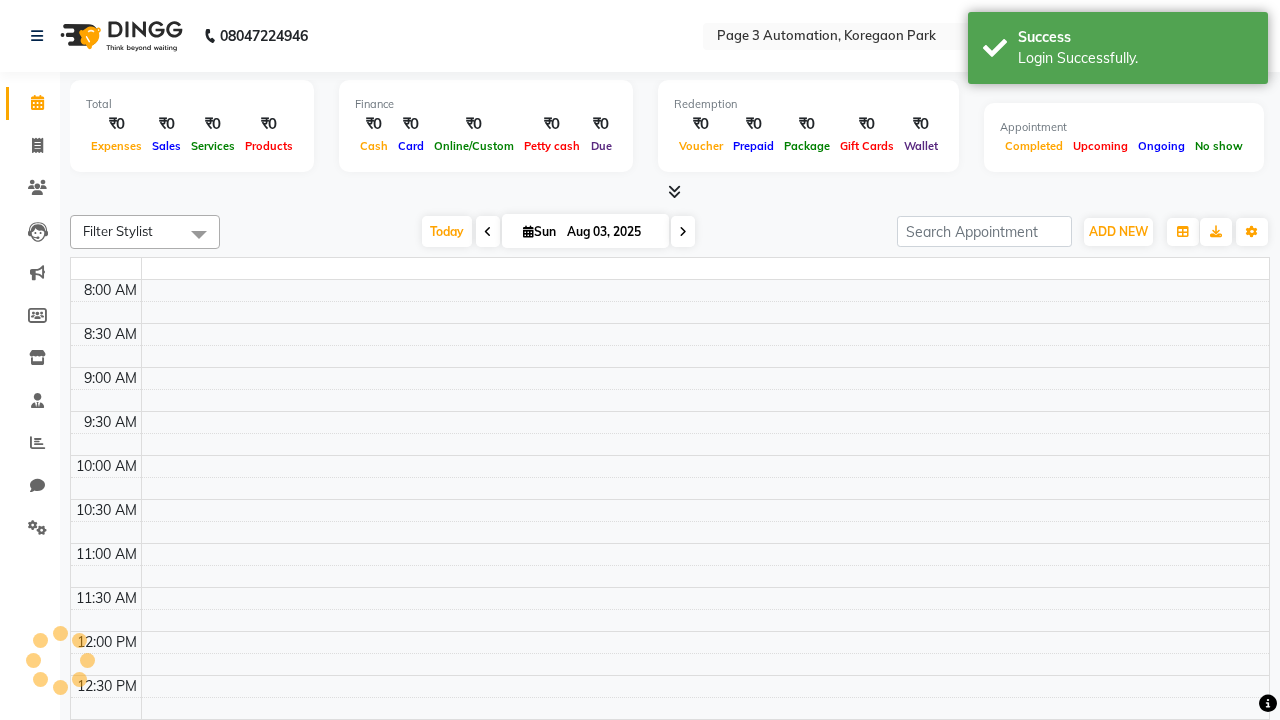 select on "en" 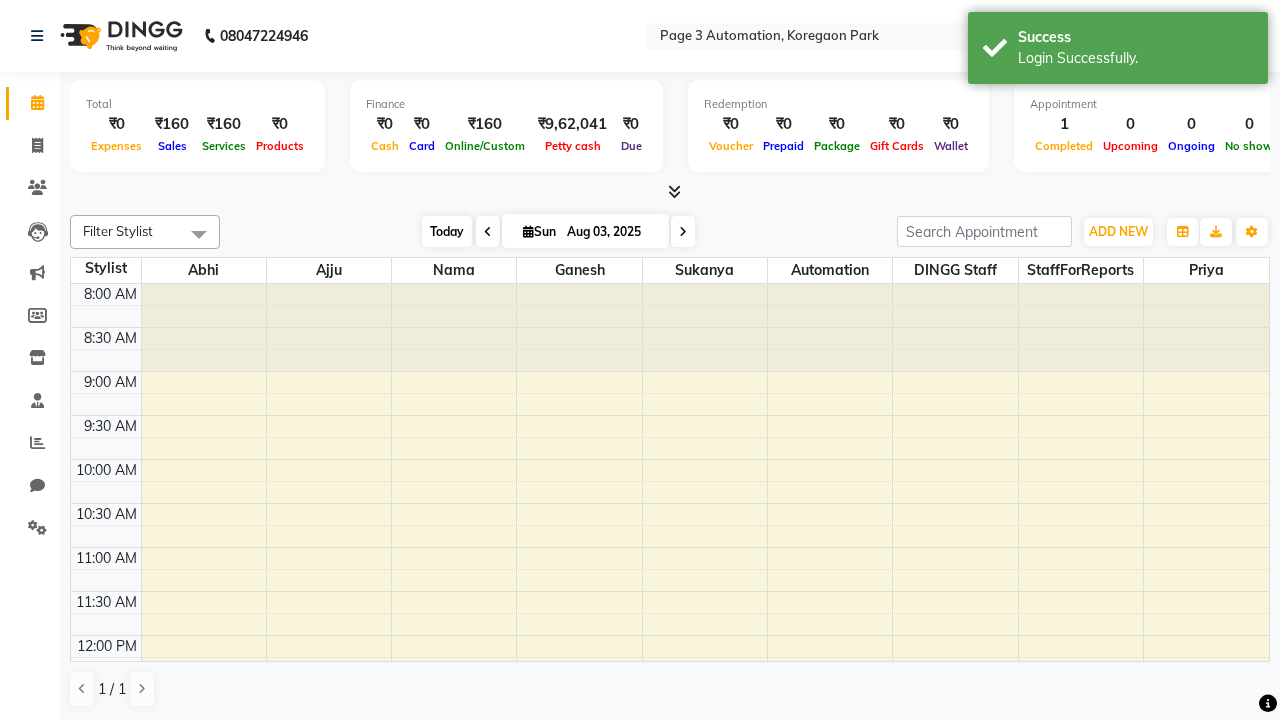 click on "Today" at bounding box center (447, 231) 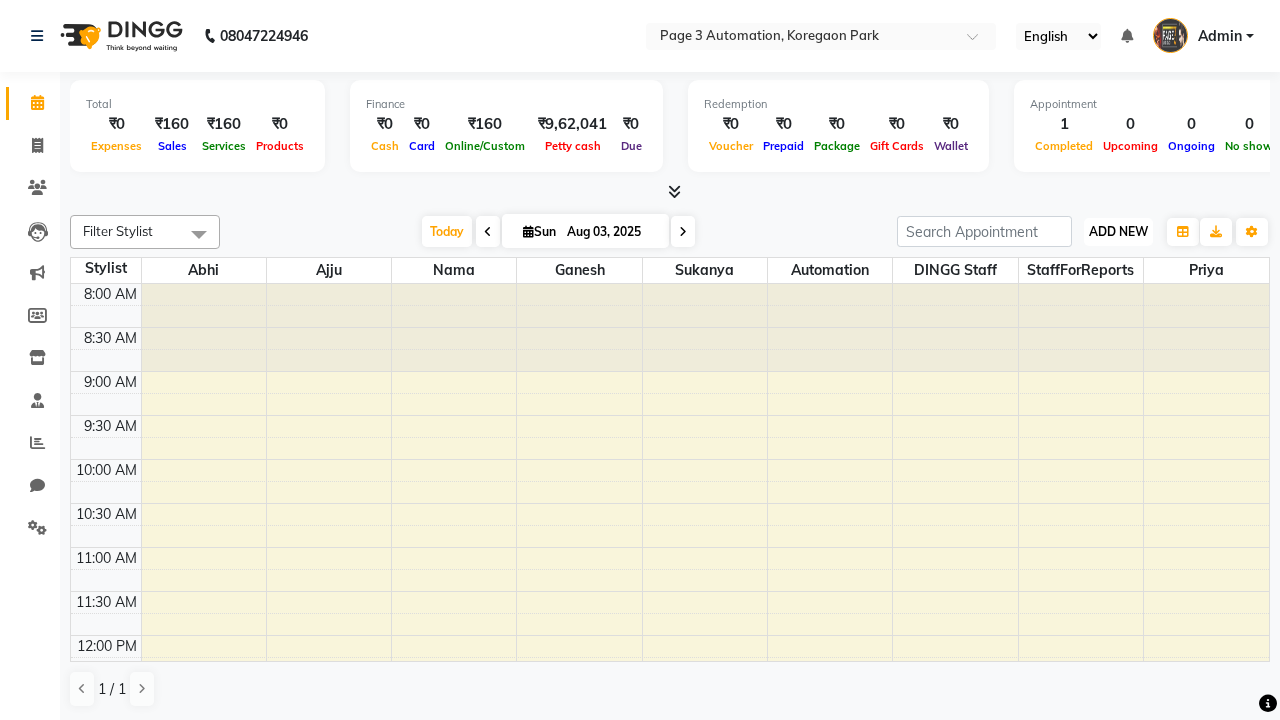 click on "ADD NEW" at bounding box center (1118, 231) 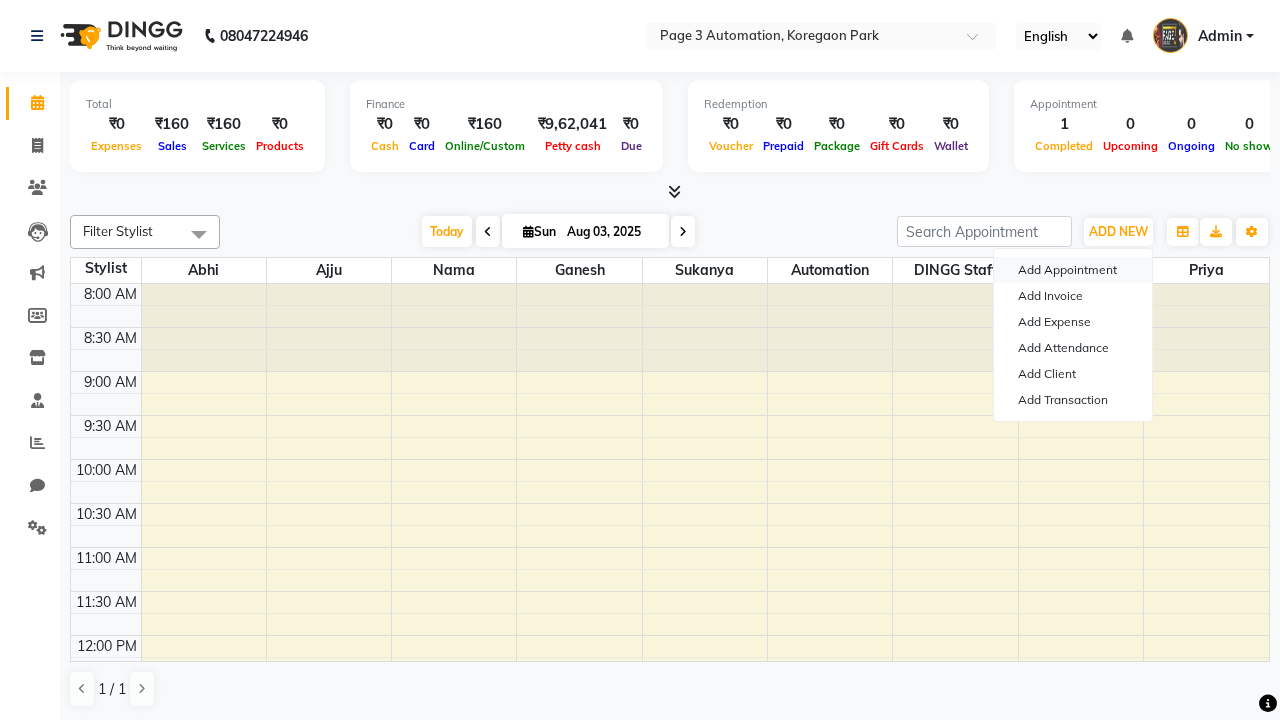 click on "Add Appointment" at bounding box center [1073, 270] 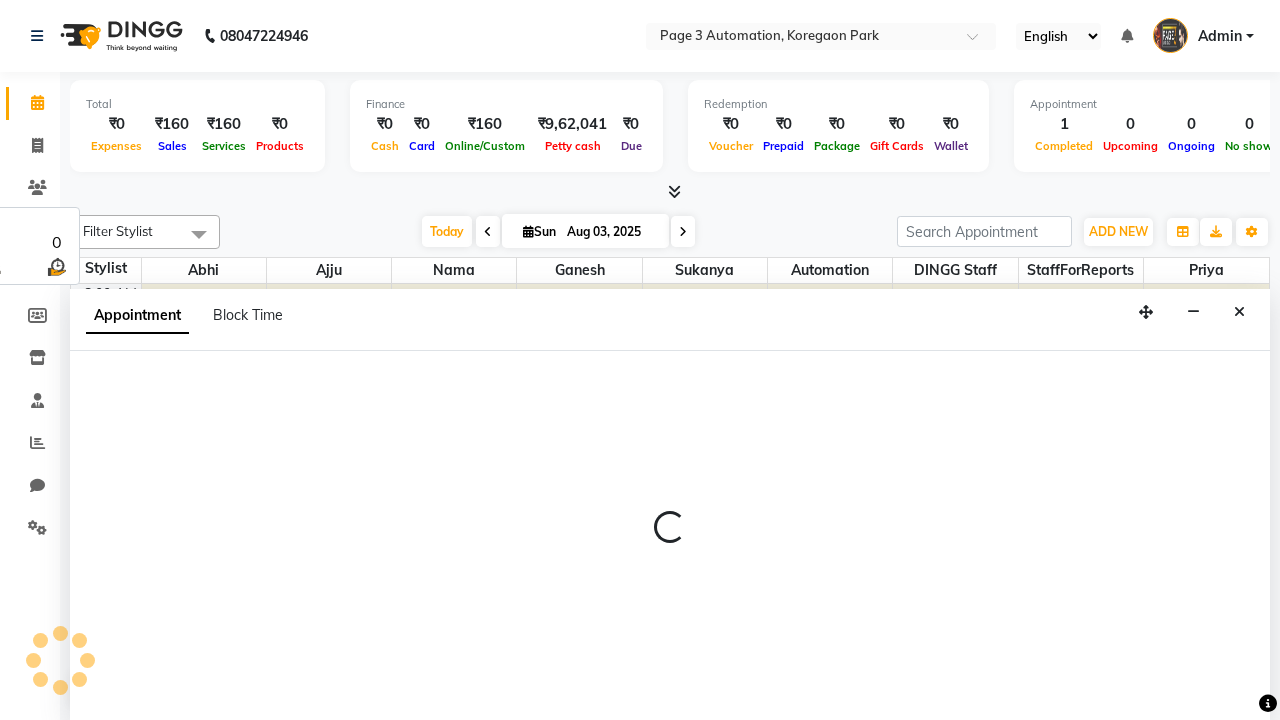 select on "tentative" 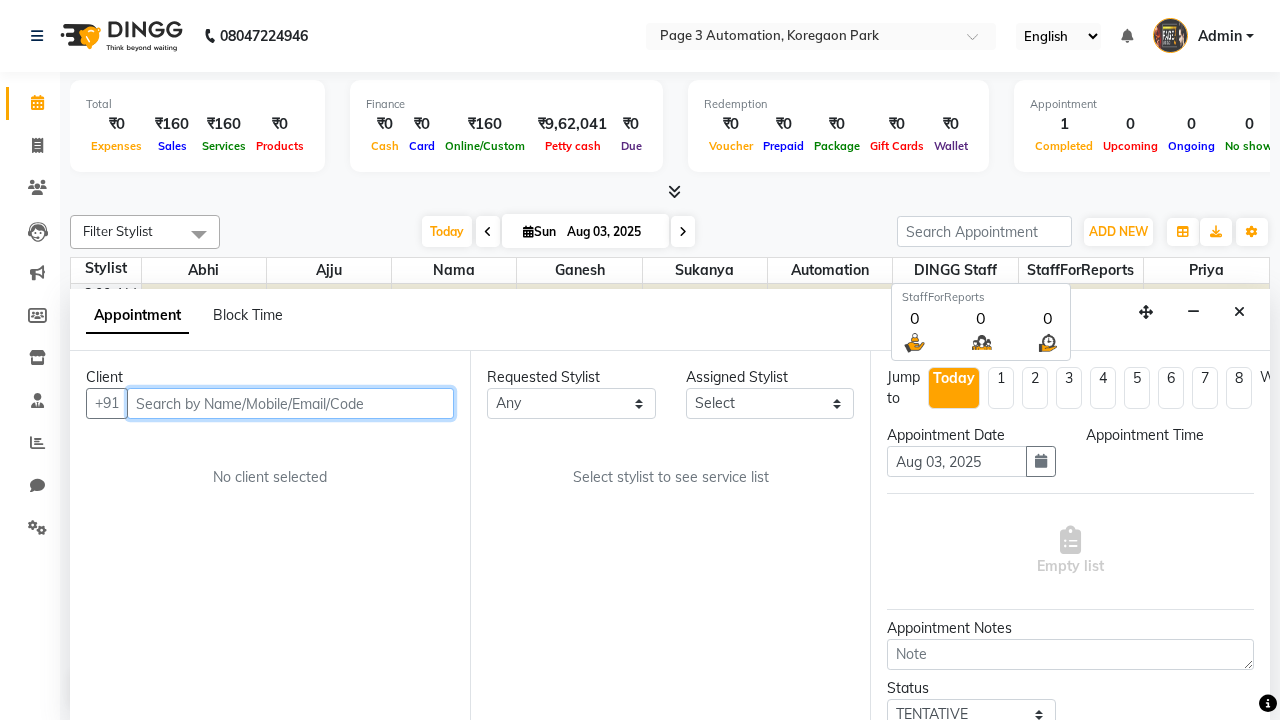 select on "540" 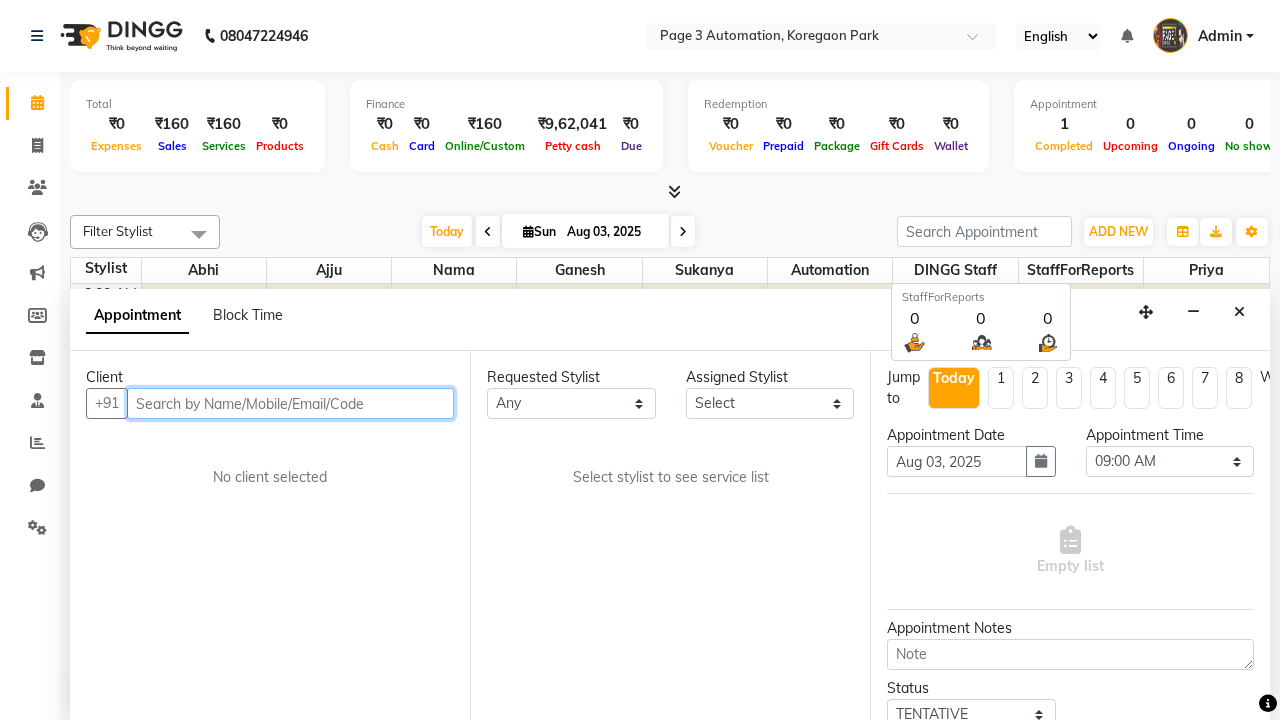 type on "8192346578" 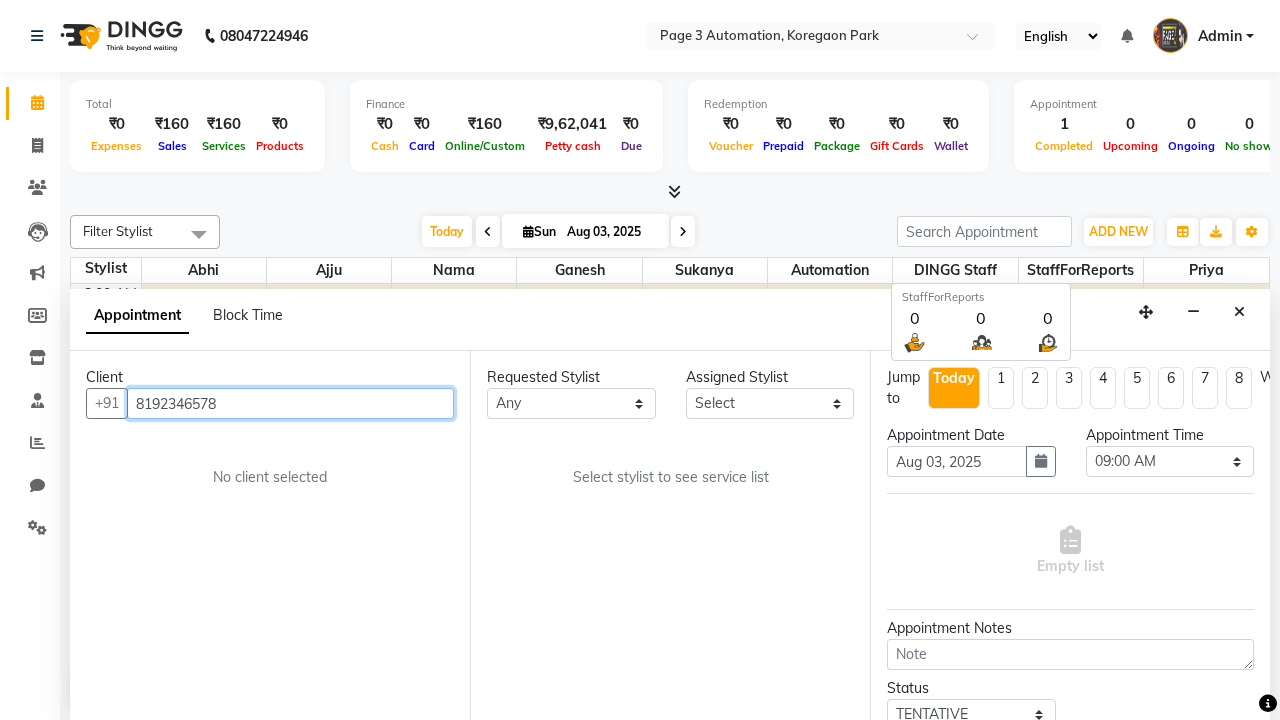 scroll, scrollTop: 1, scrollLeft: 0, axis: vertical 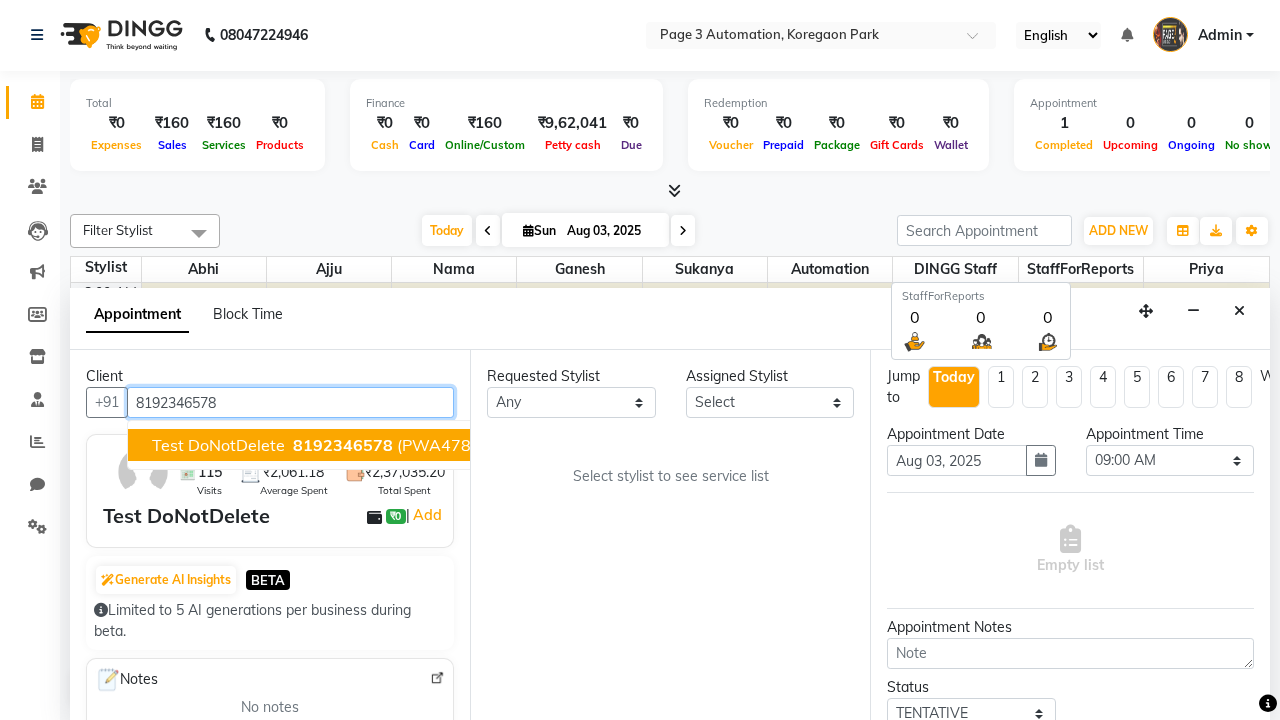 click on "8192346578" at bounding box center [343, 445] 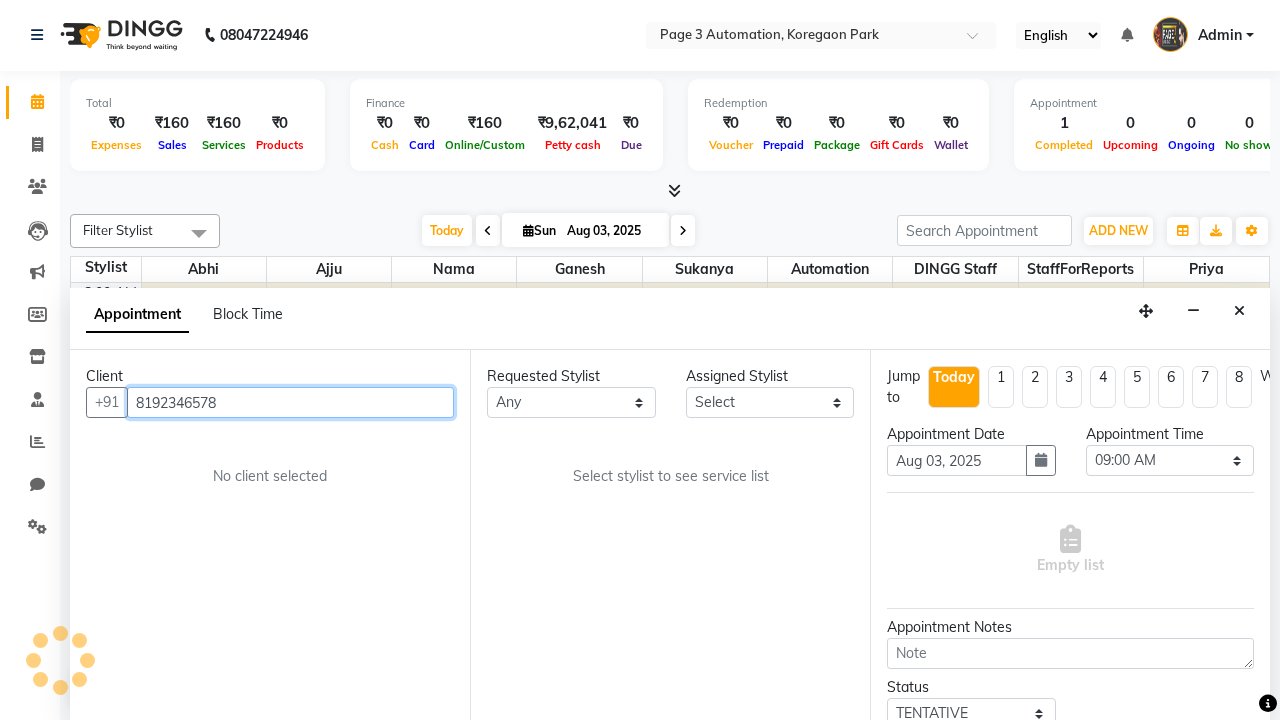 scroll, scrollTop: 0, scrollLeft: 0, axis: both 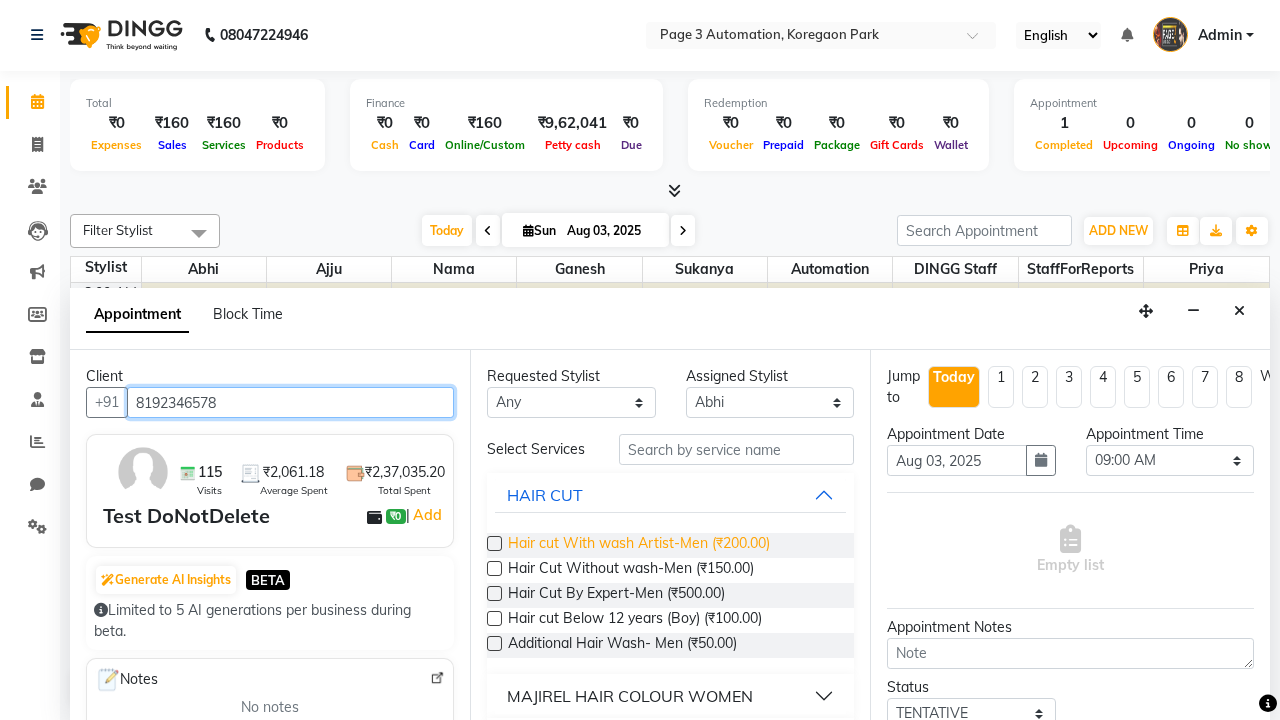 type on "8192346578" 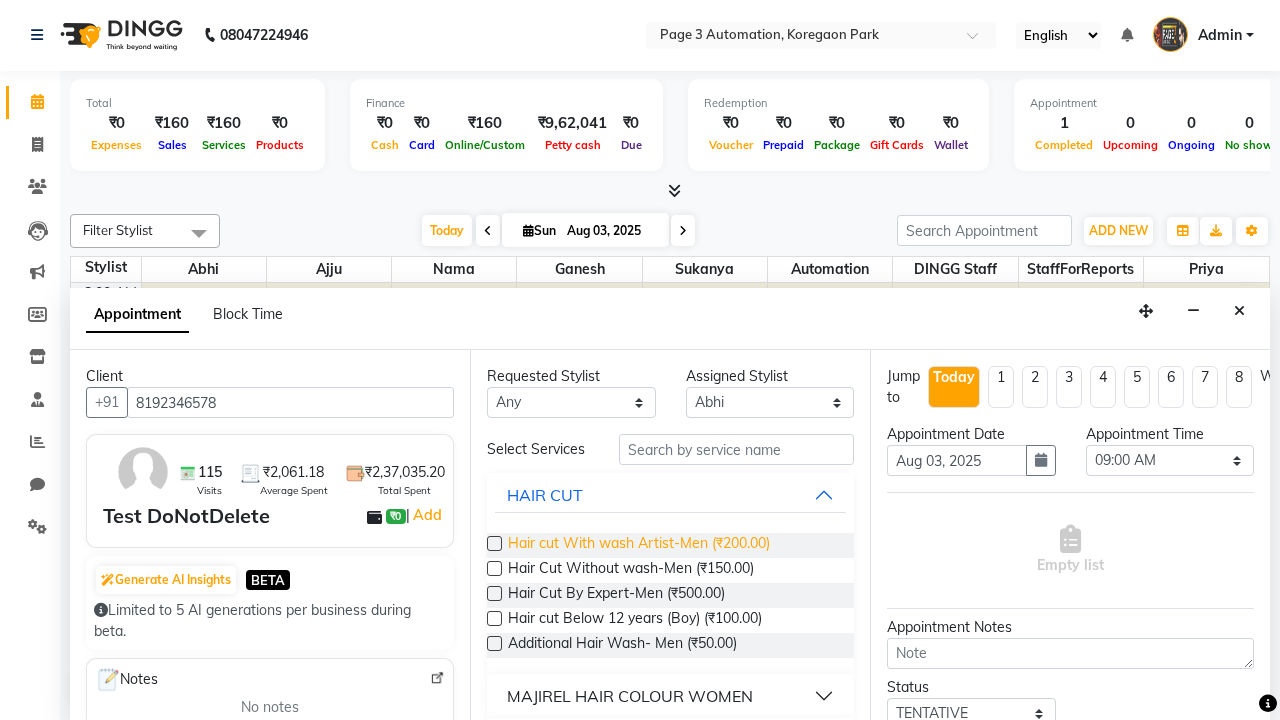 click on "Hair cut With wash Artist-Men (₹200.00)" at bounding box center [639, 545] 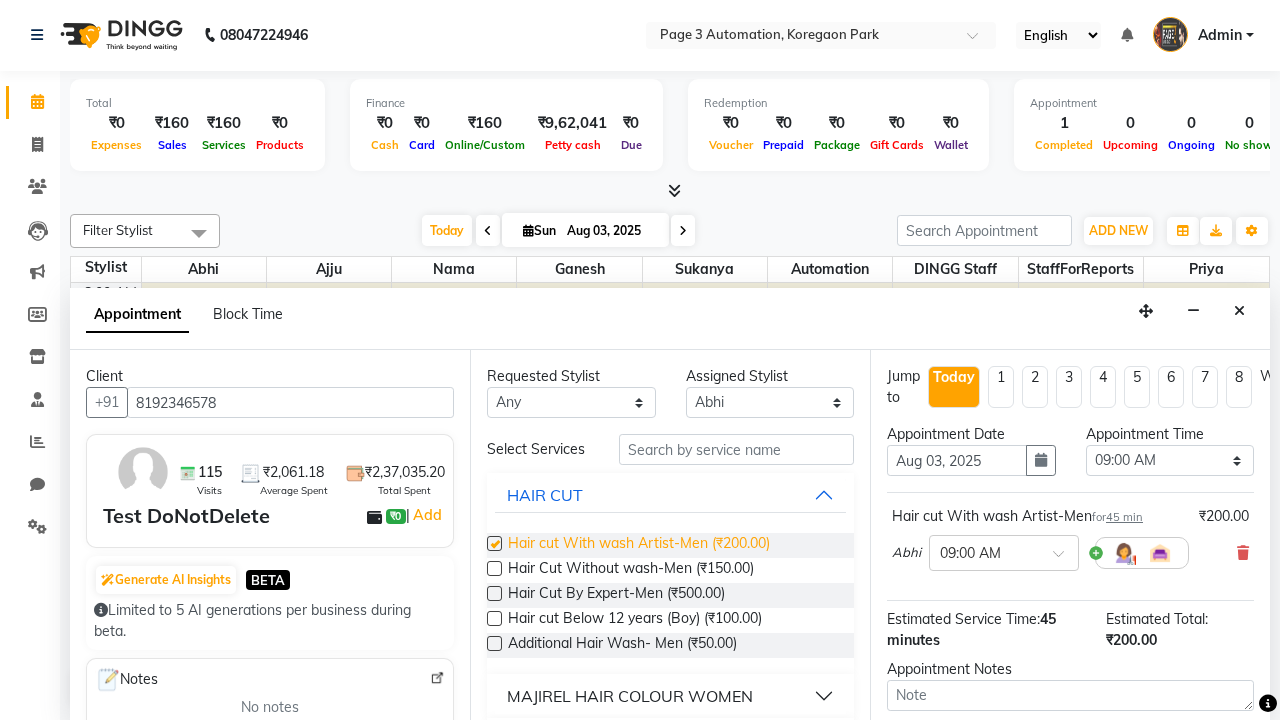 checkbox on "false" 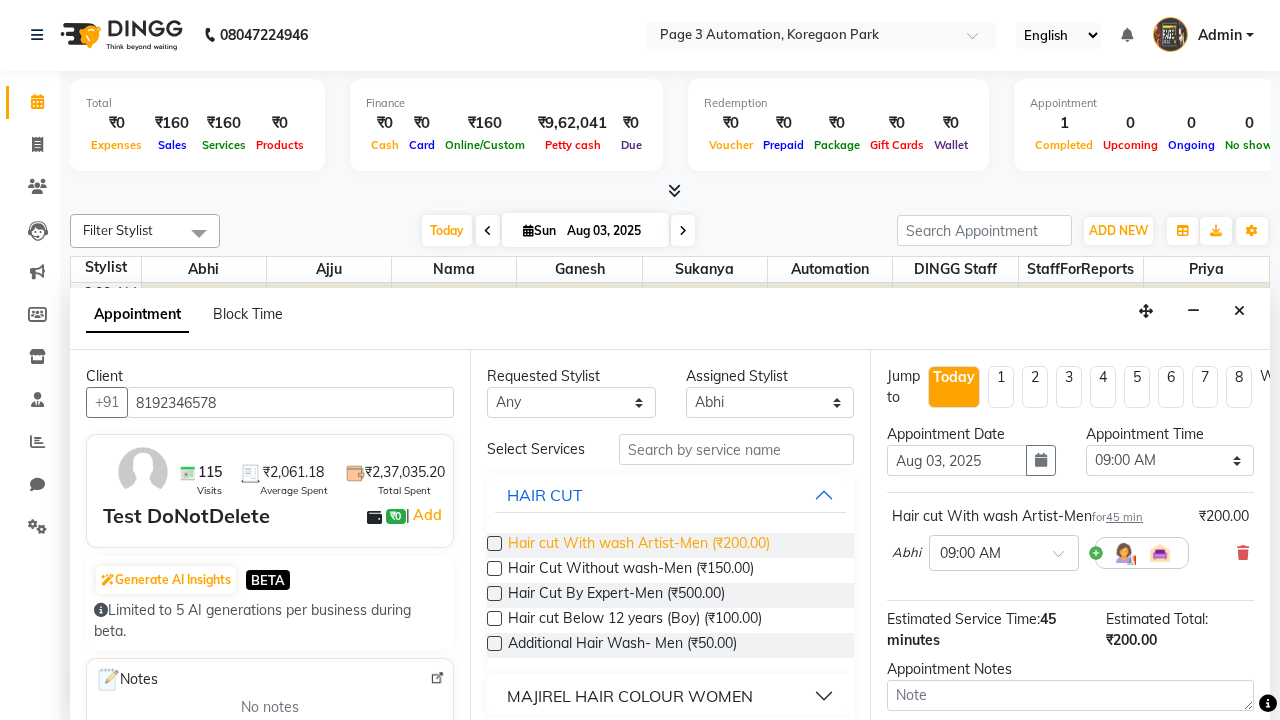 select on "840" 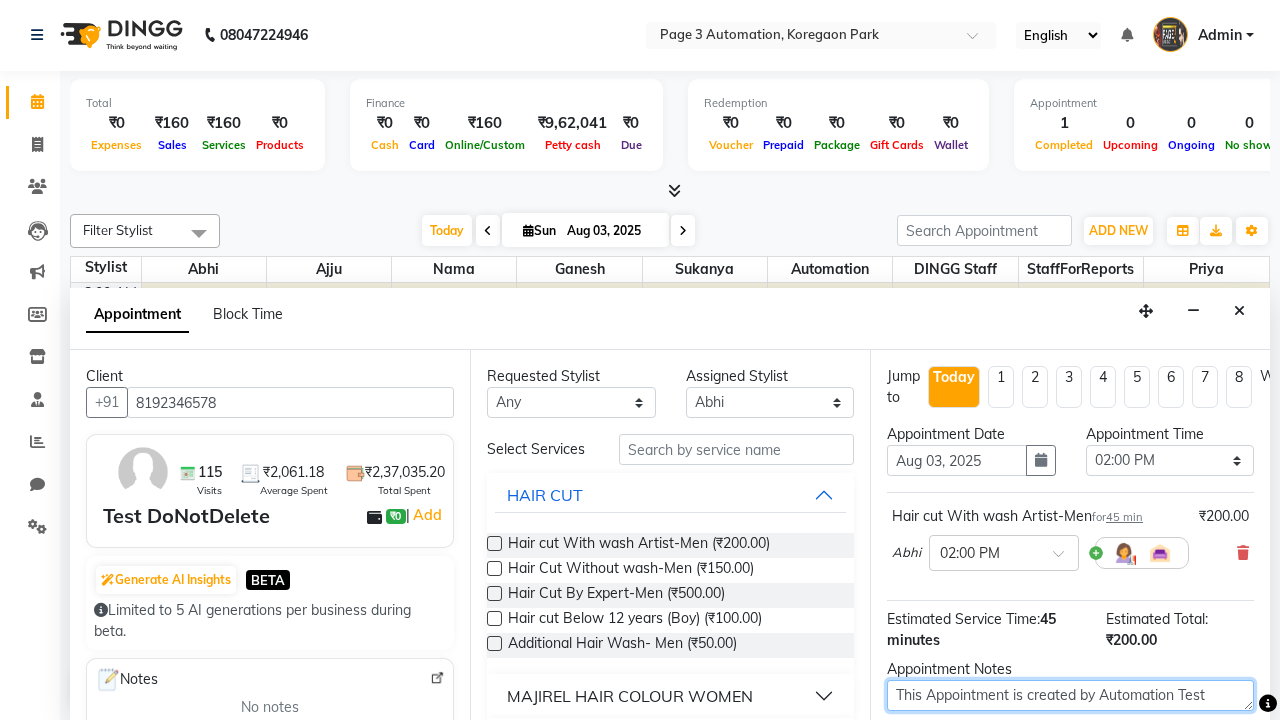 type on "This Appointment is created by Automation Test" 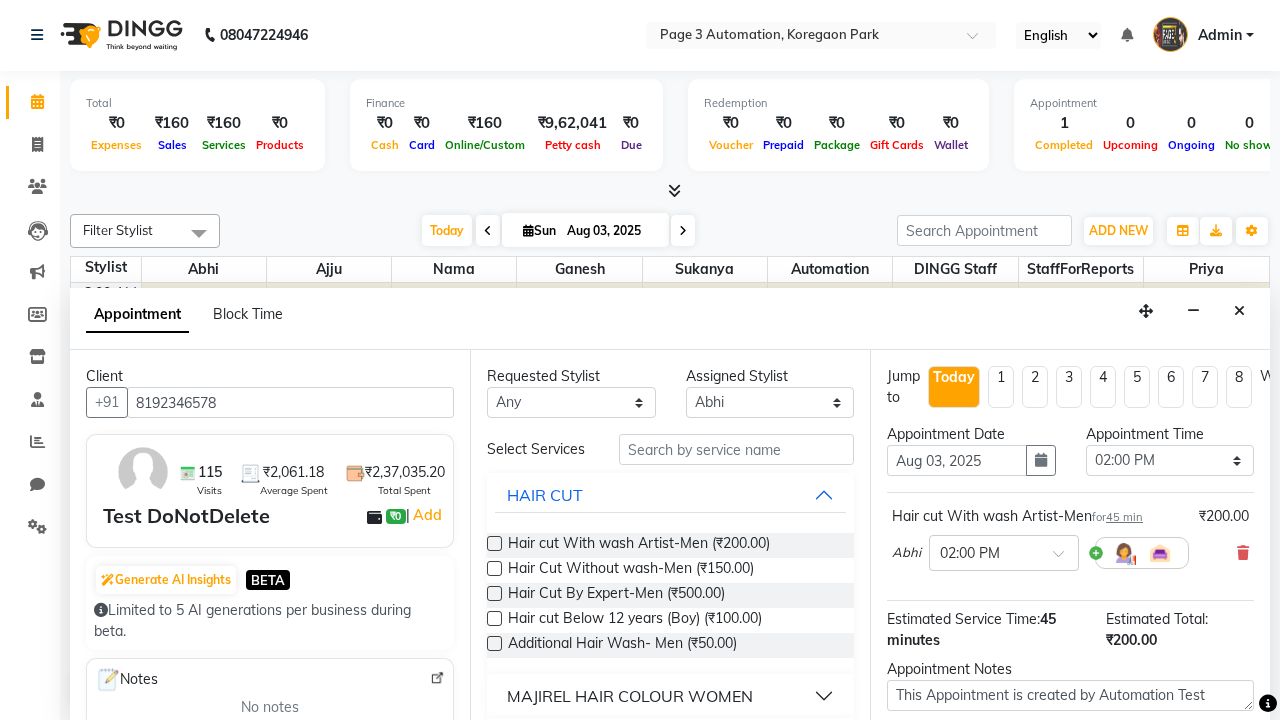 click at bounding box center (1097, 822) 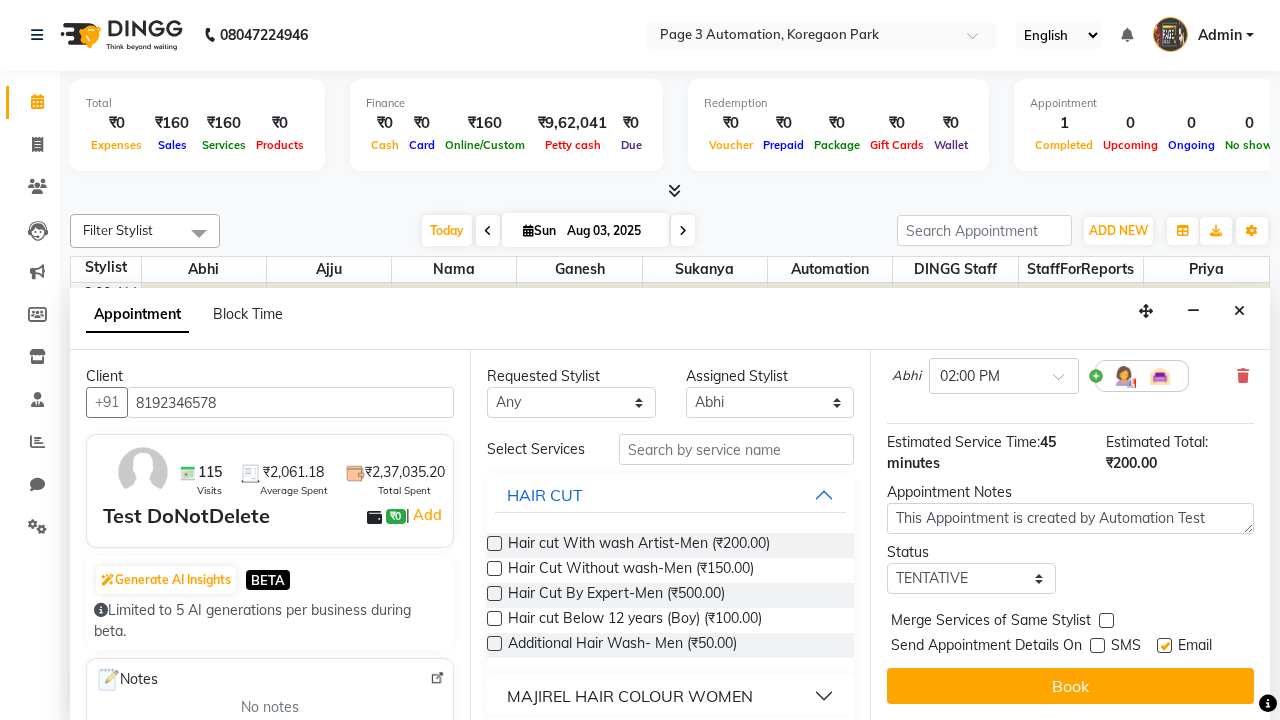 click at bounding box center [1164, 645] 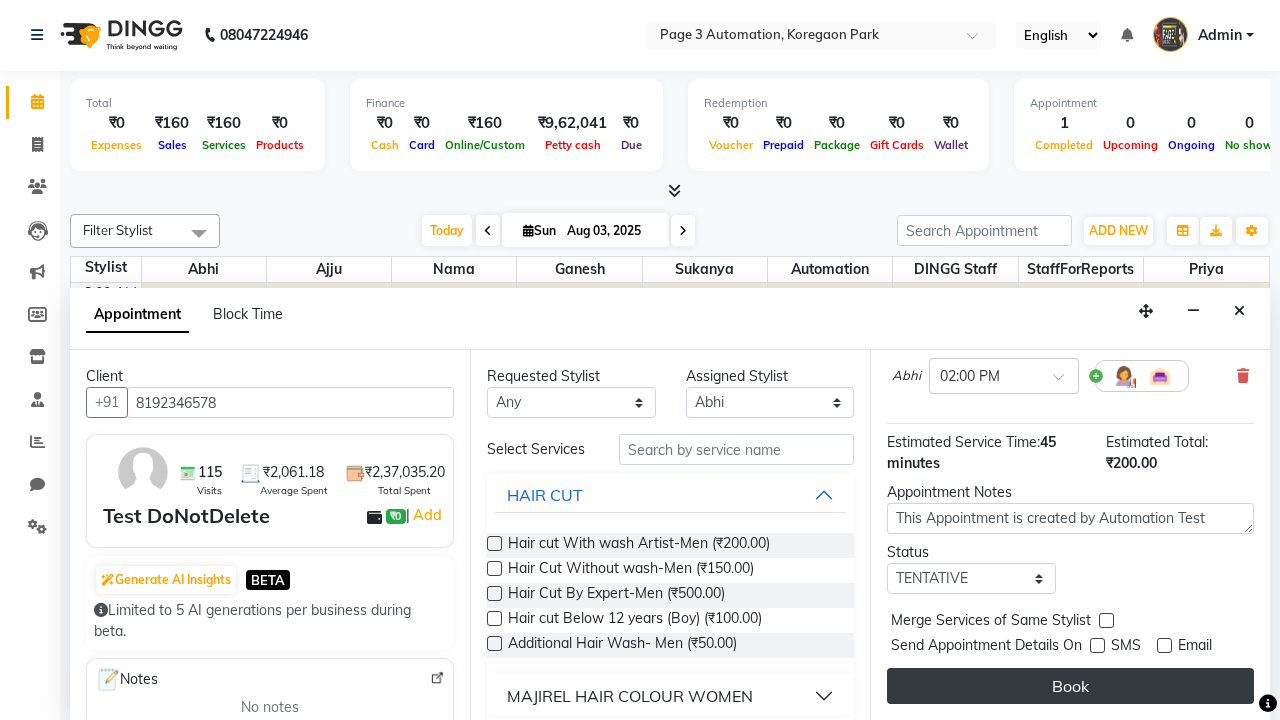 click on "Book" at bounding box center [1070, 686] 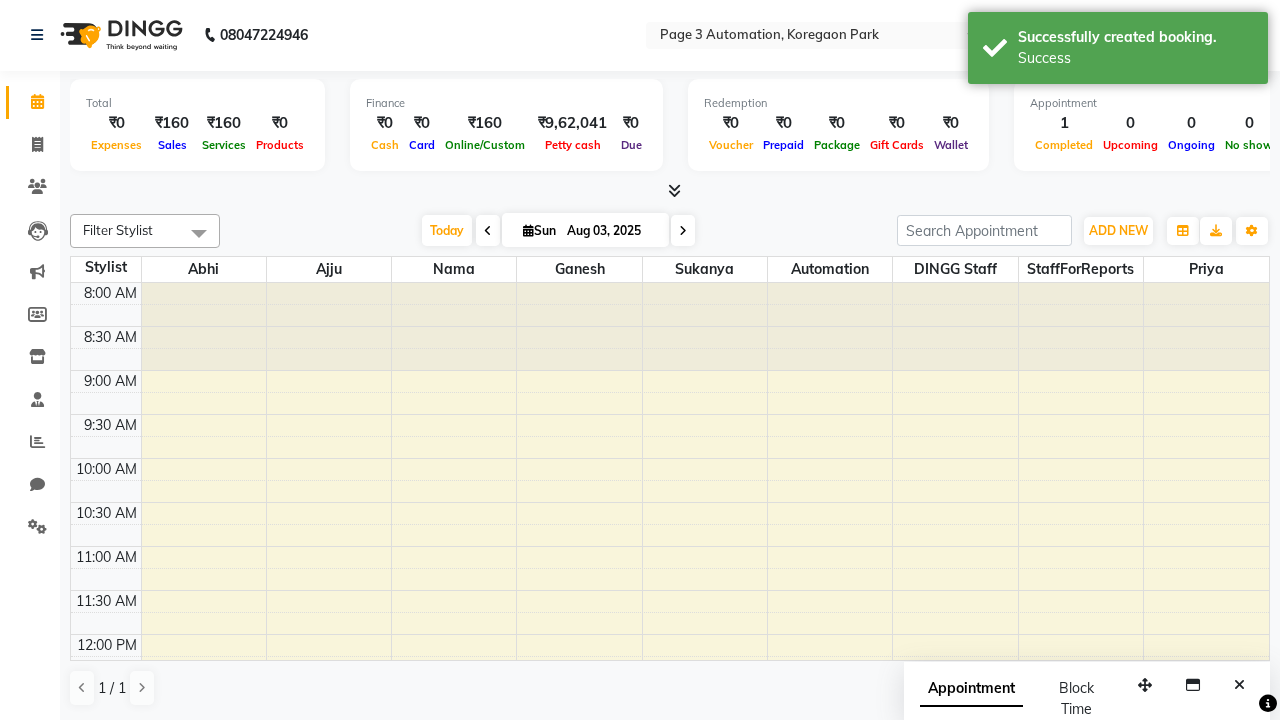 scroll, scrollTop: 0, scrollLeft: 0, axis: both 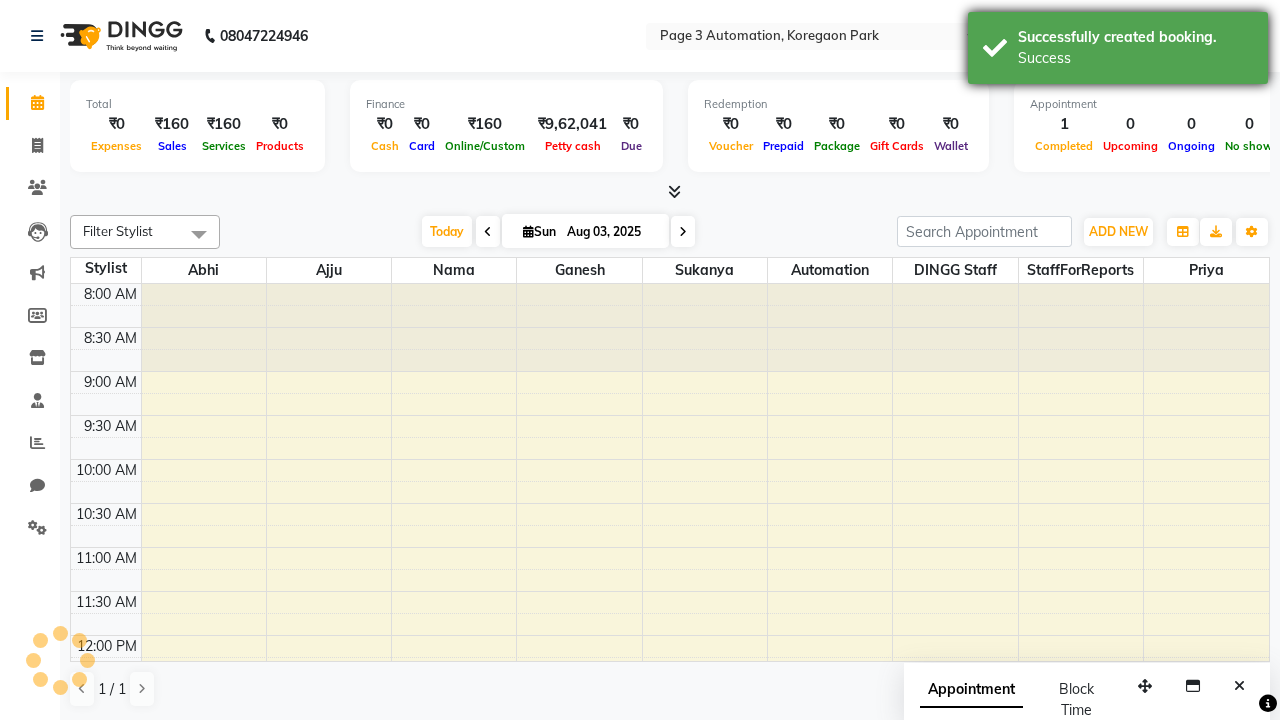 click on "Success" at bounding box center [1135, 58] 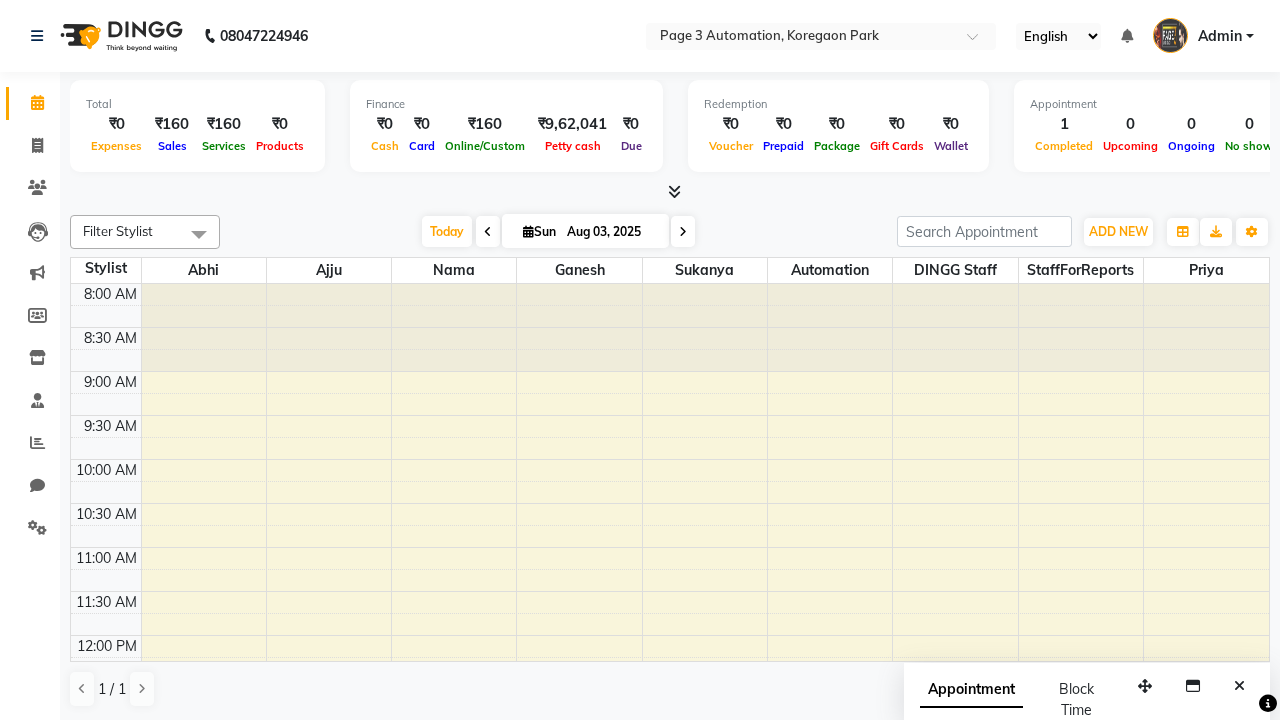 click at bounding box center [199, 234] 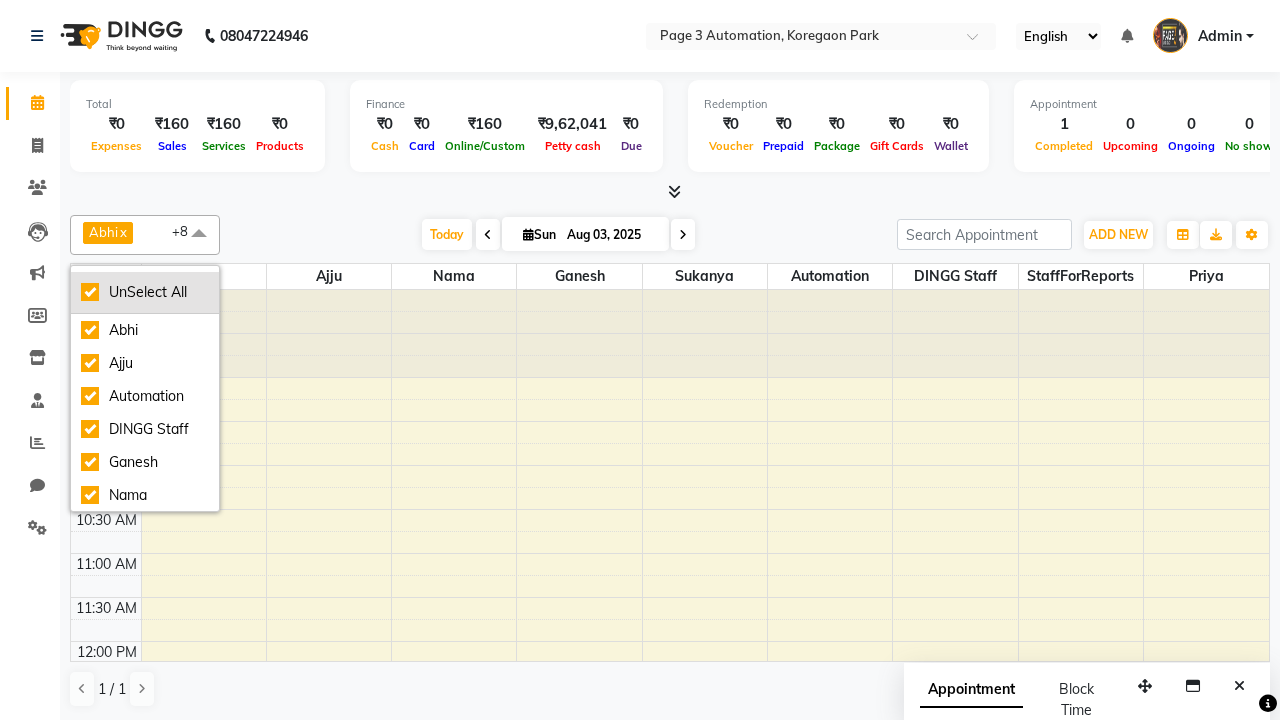 click on "UnSelect All" at bounding box center (145, 292) 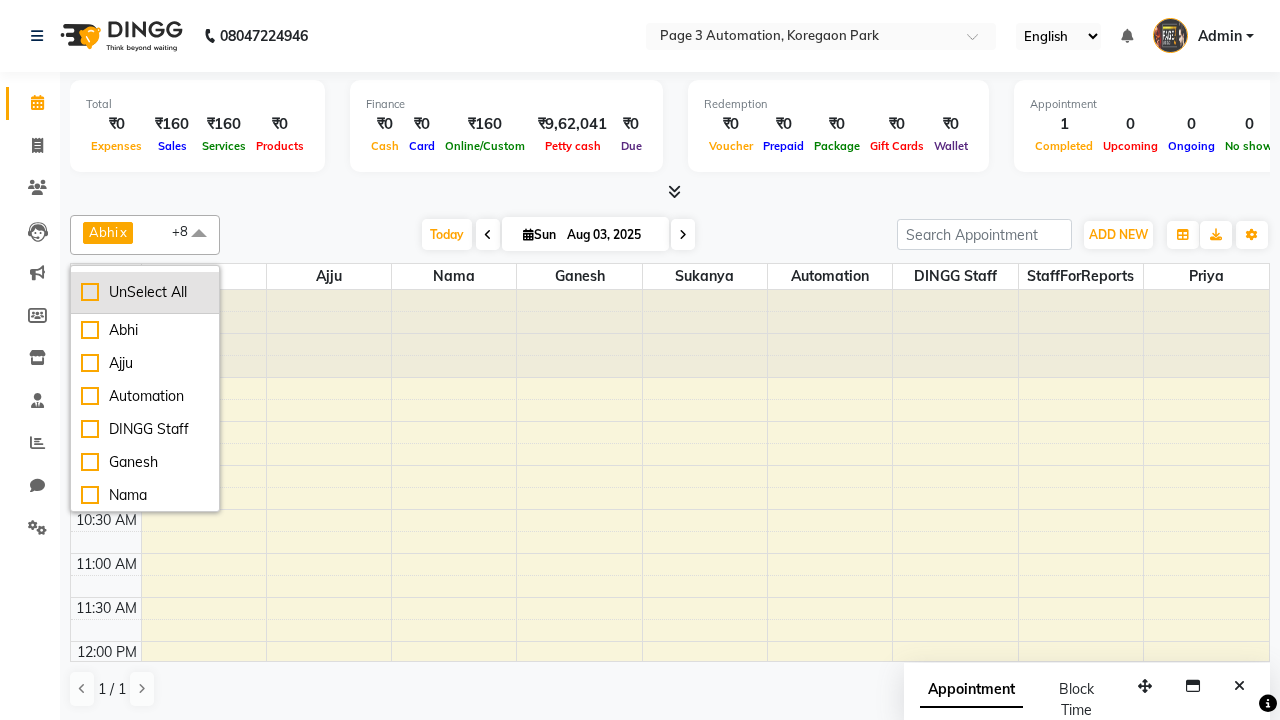 checkbox on "false" 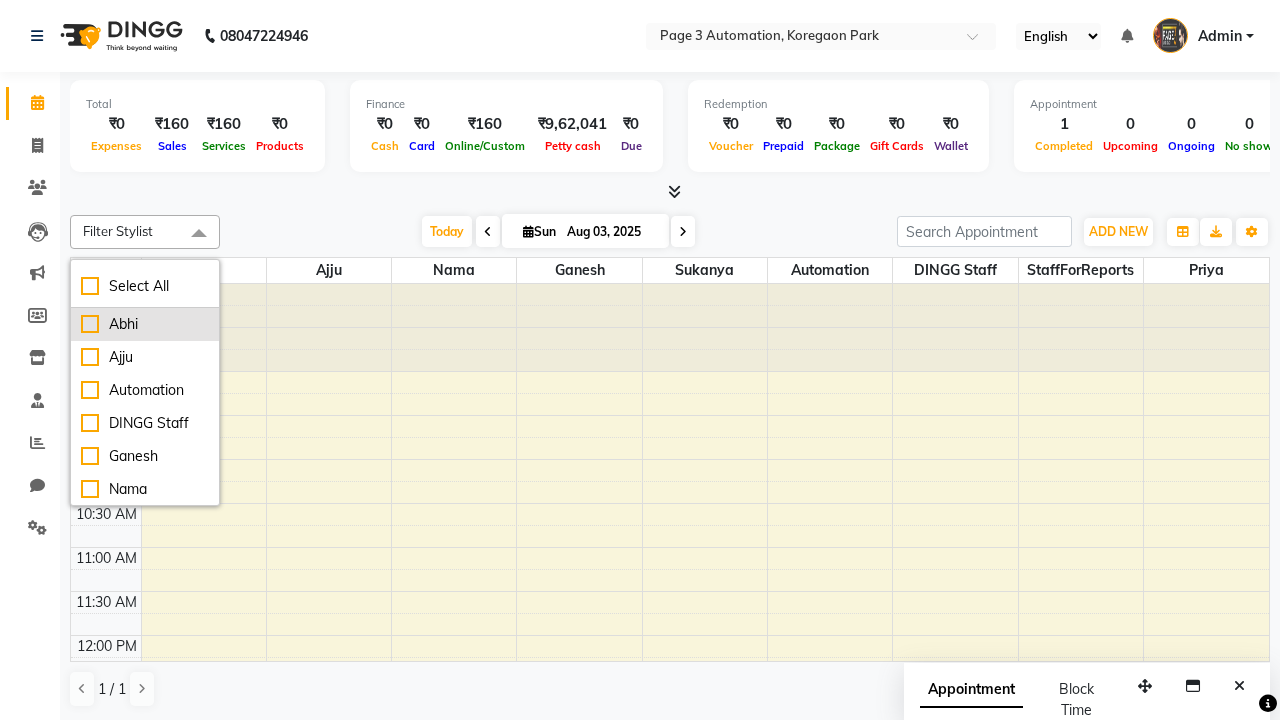 click on "Abhi" at bounding box center (145, 324) 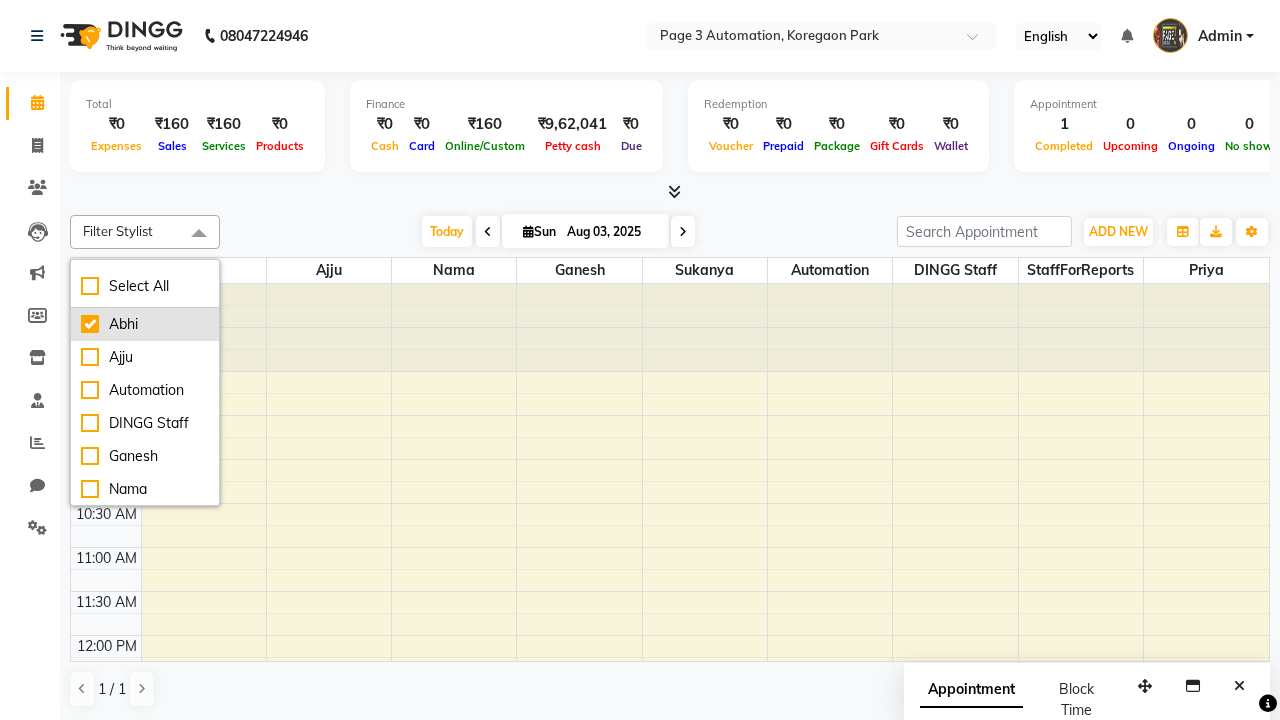 checkbox on "true" 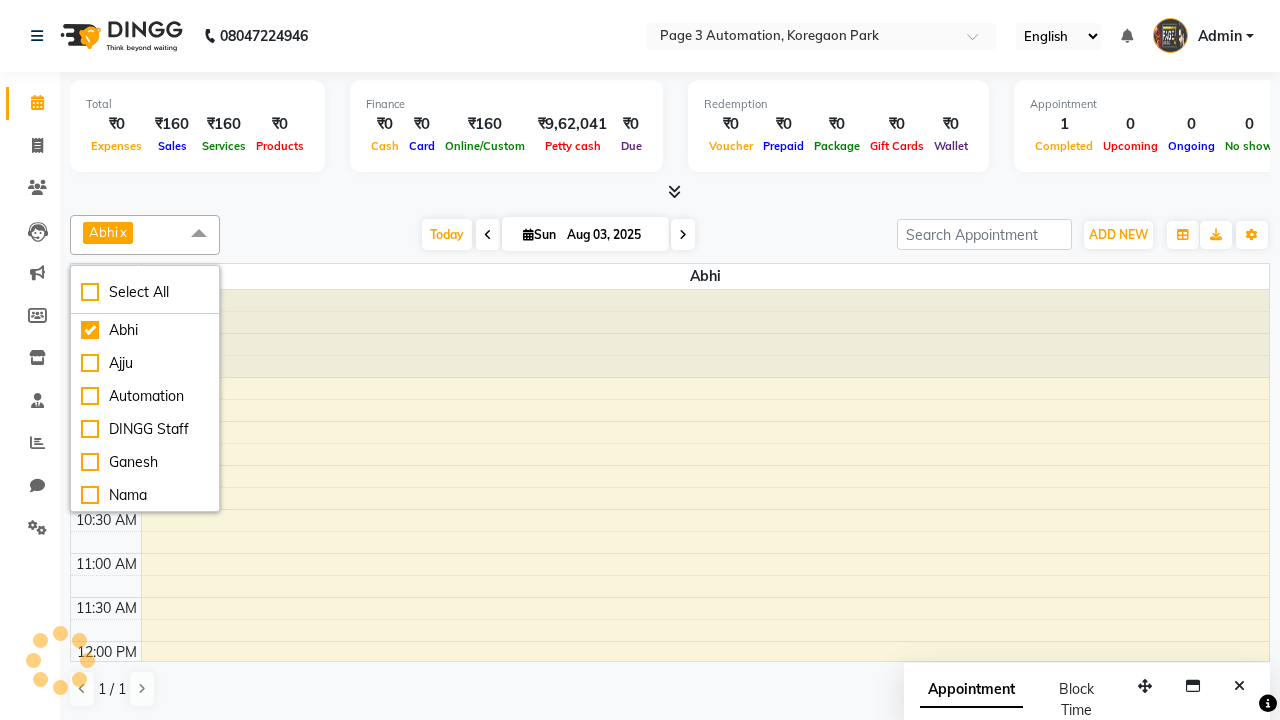 click at bounding box center [199, 234] 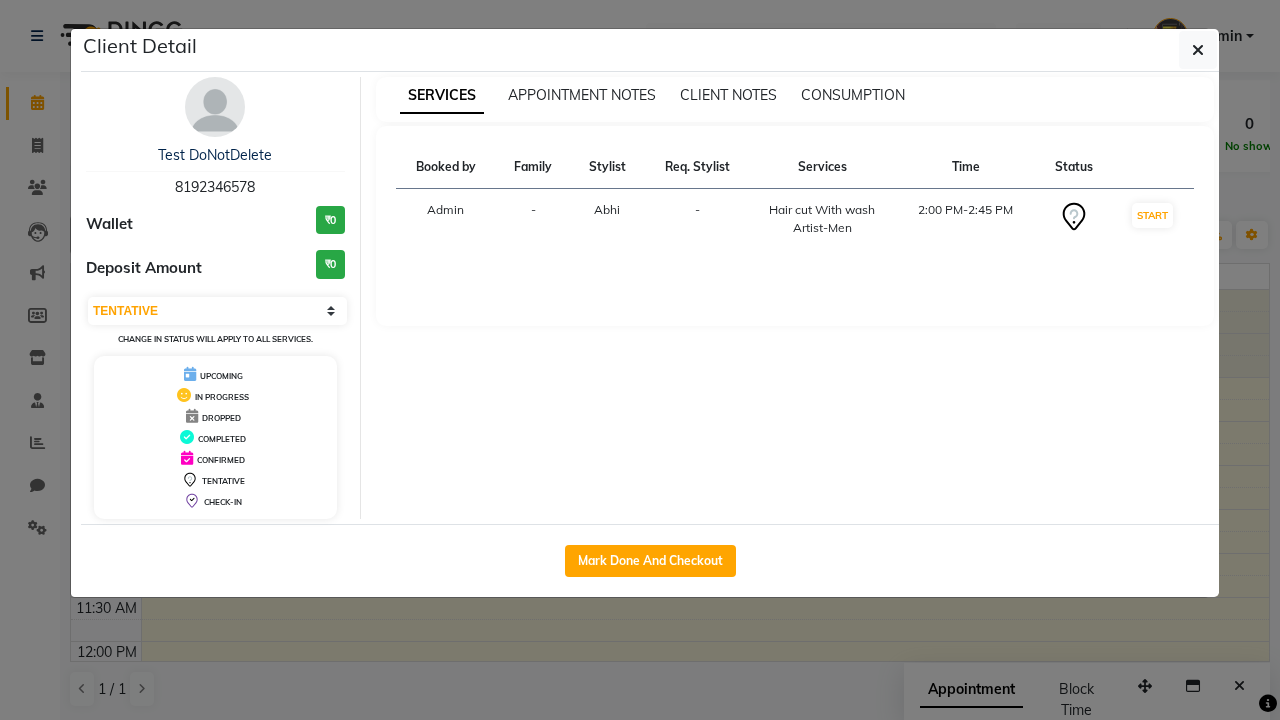 scroll, scrollTop: 375, scrollLeft: 0, axis: vertical 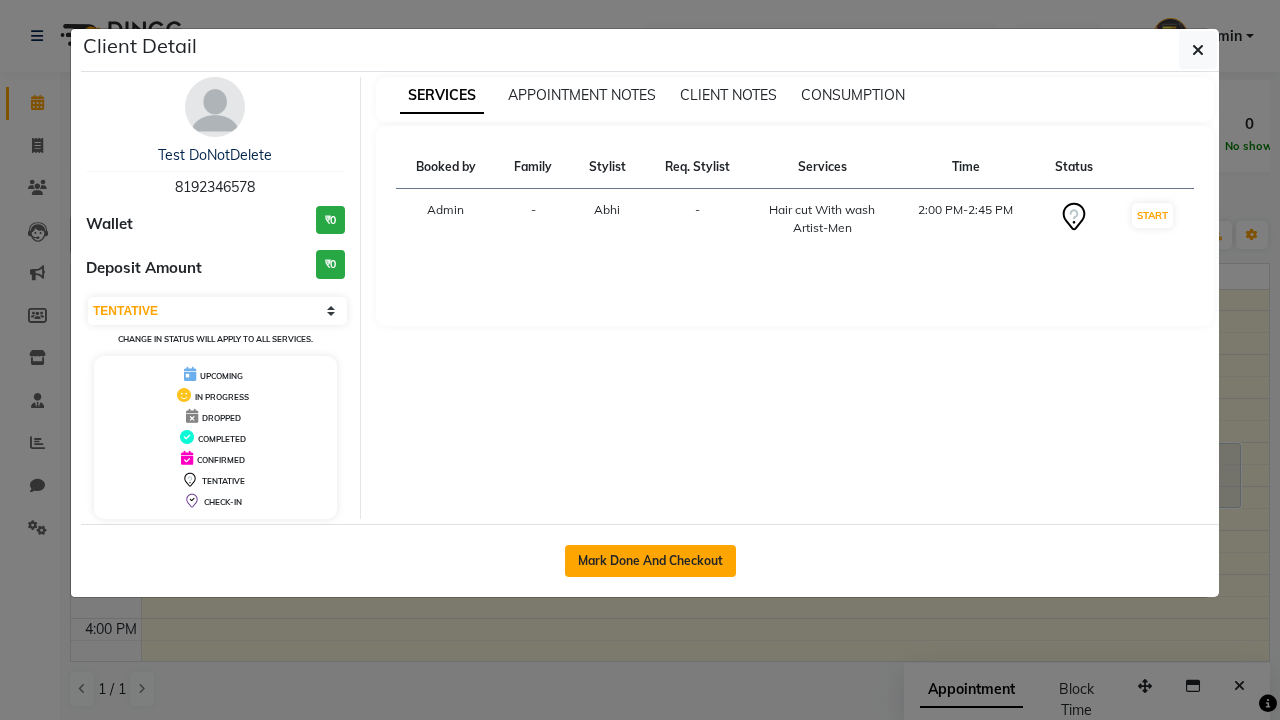 click on "Mark Done And Checkout" 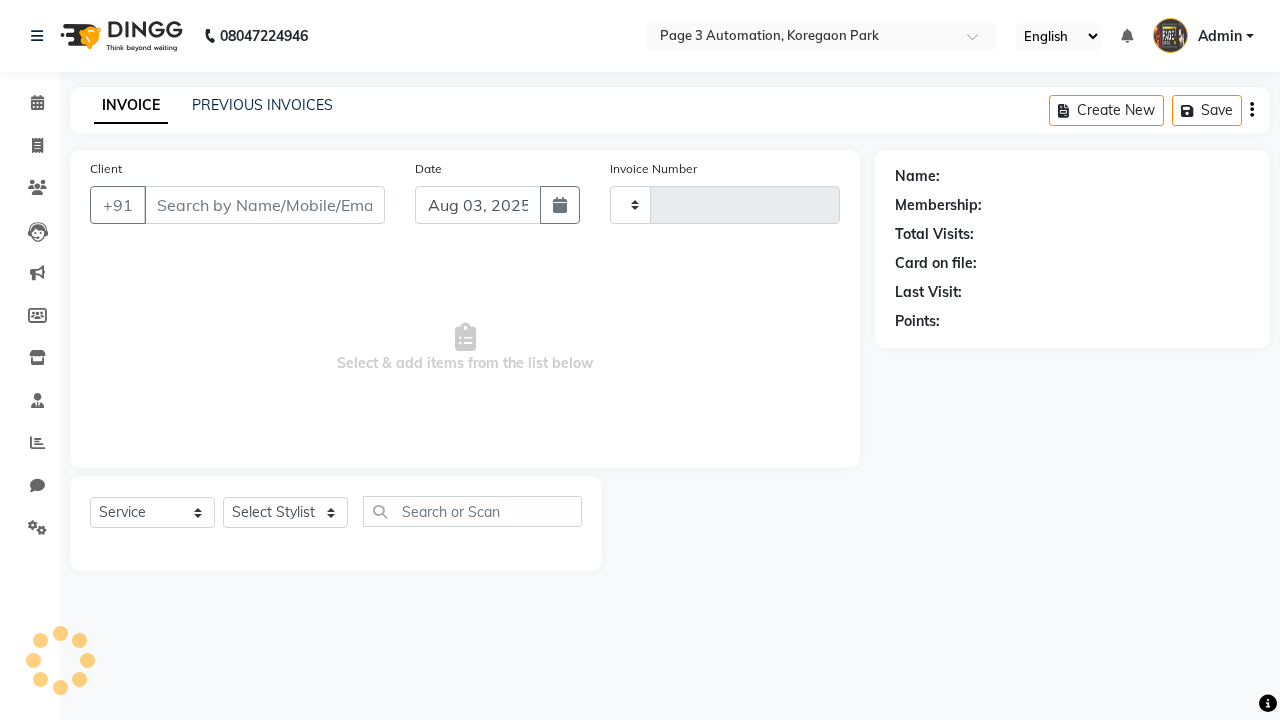 type on "7667" 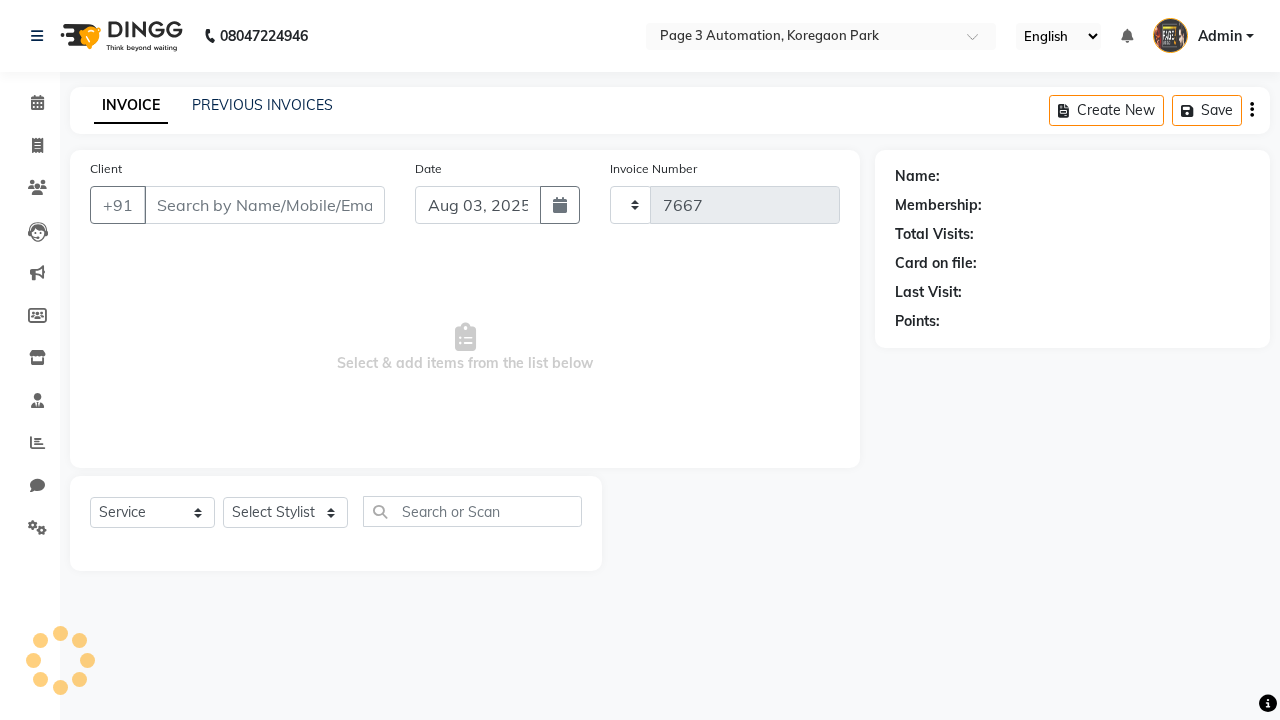 select on "2774" 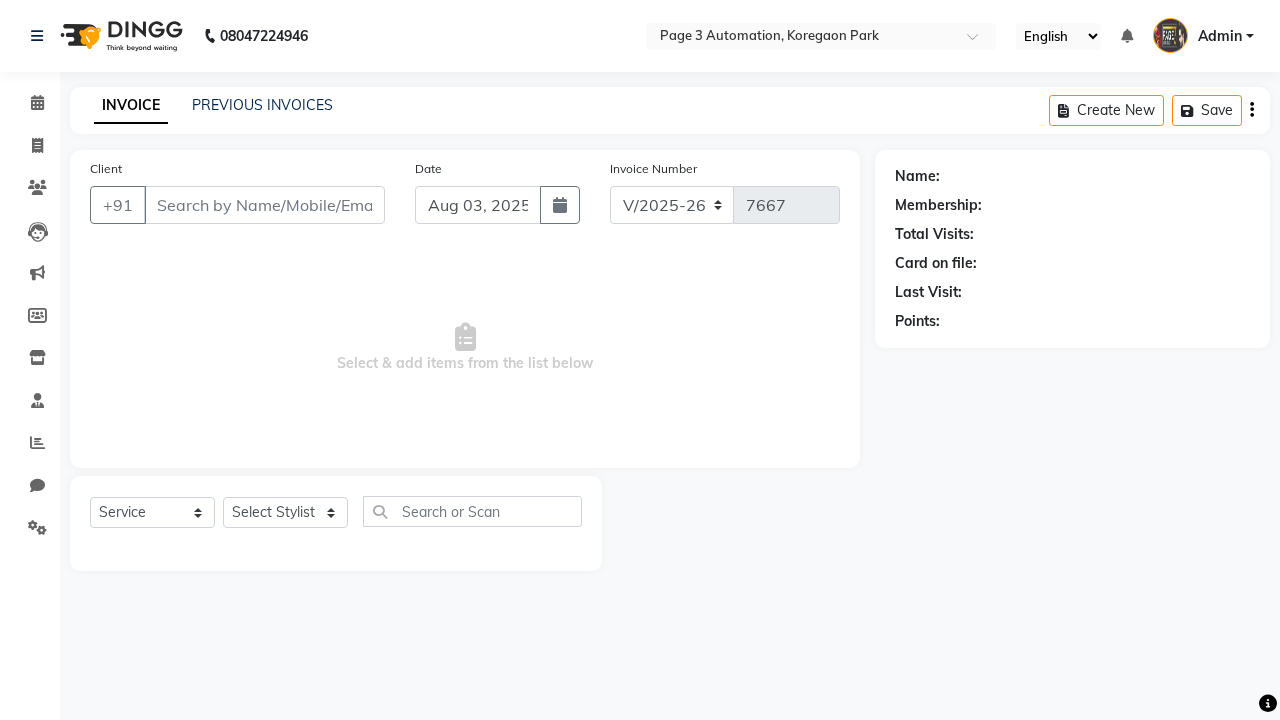 type on "8192346578" 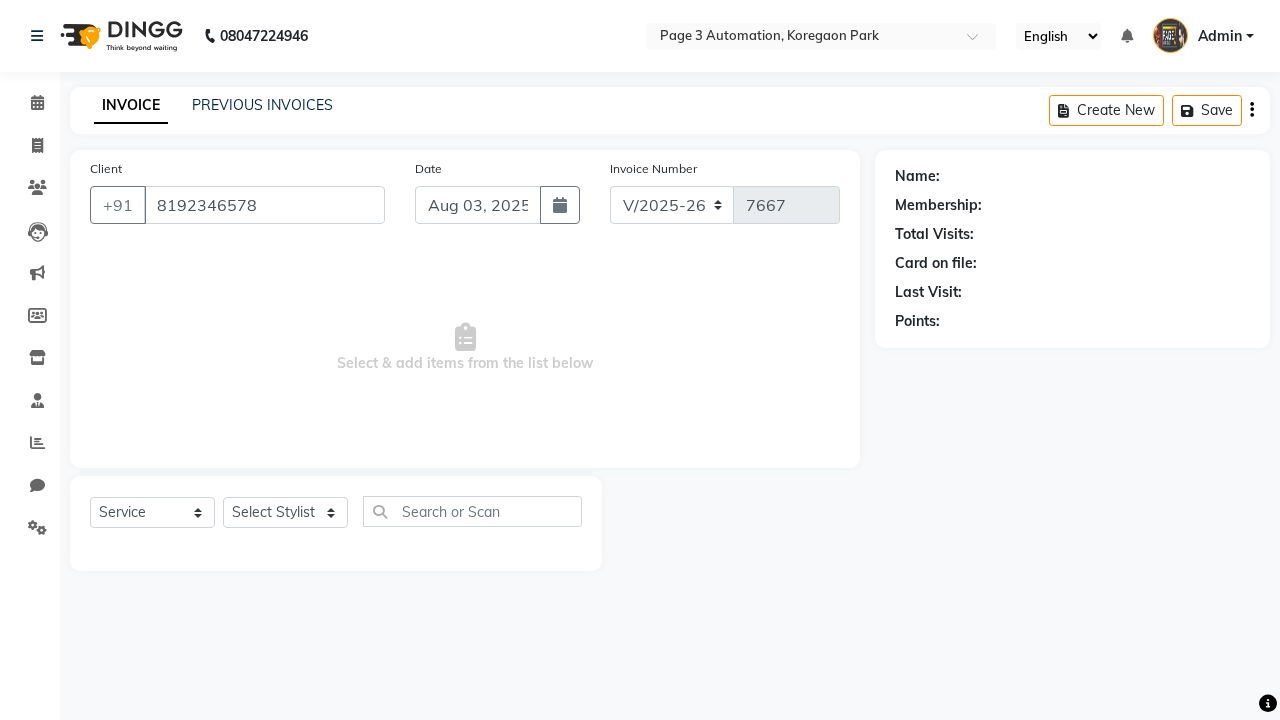 select on "711" 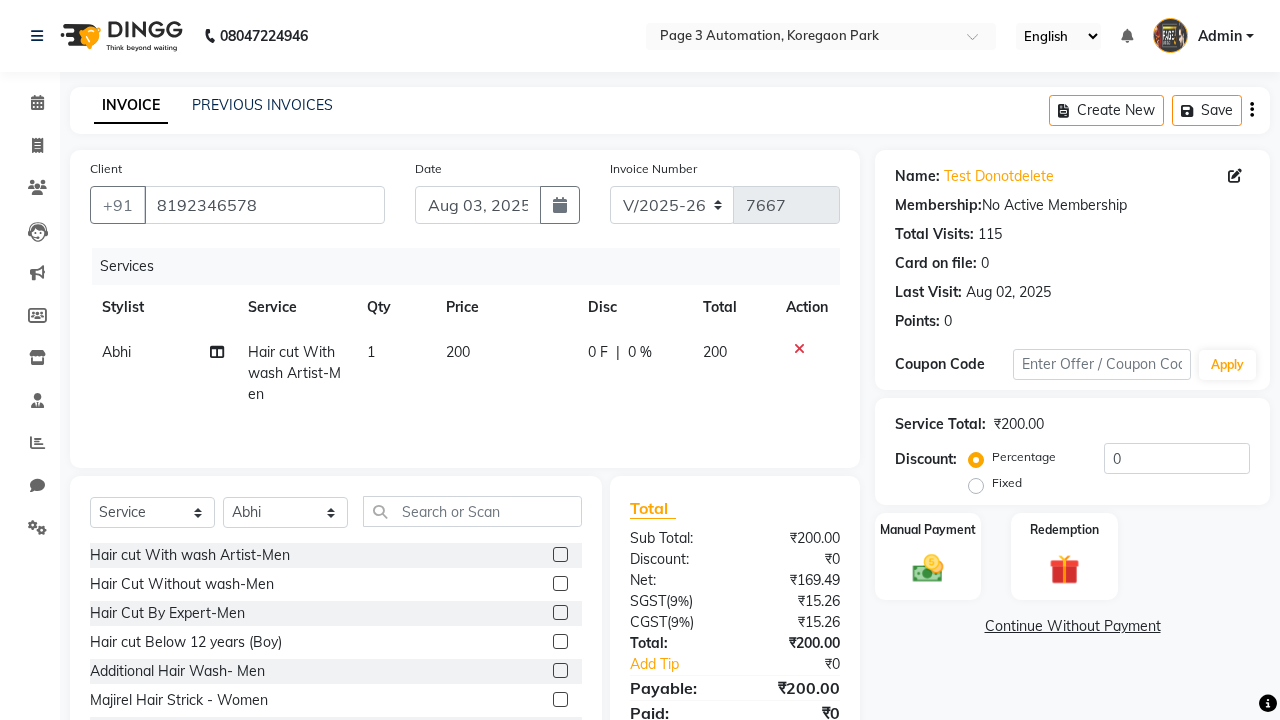click on "Abhi" 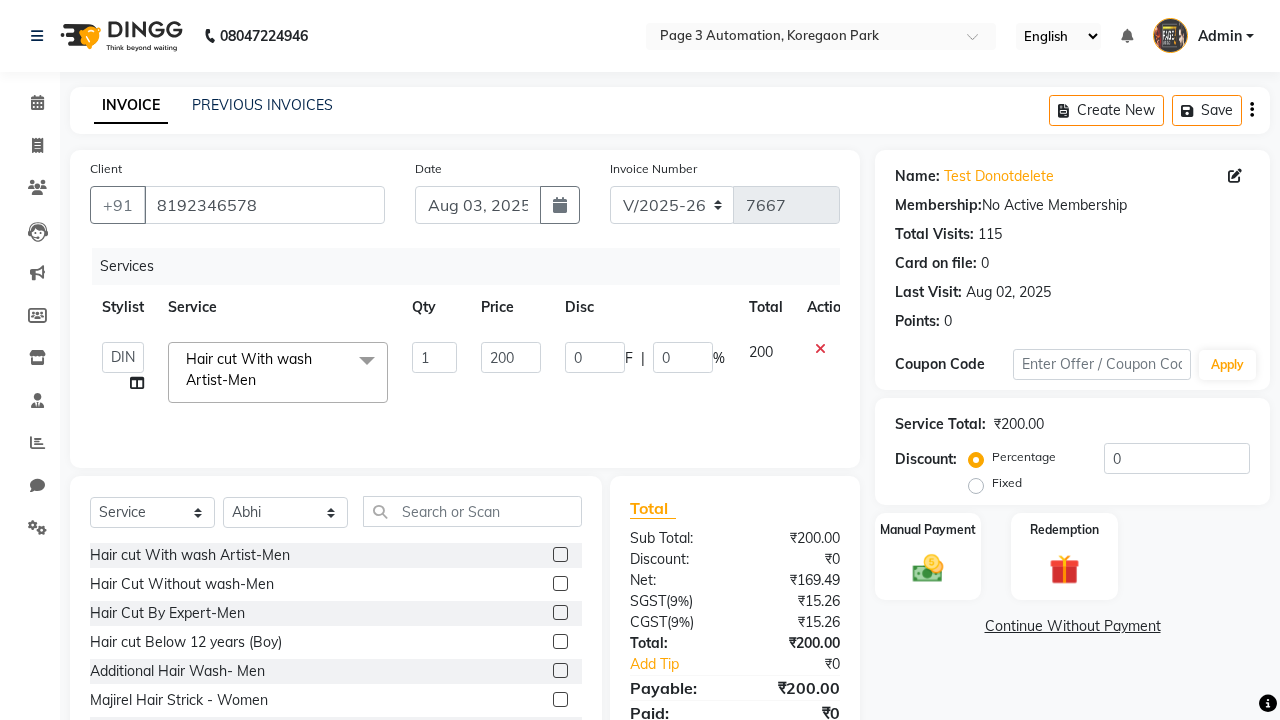 select on "77829" 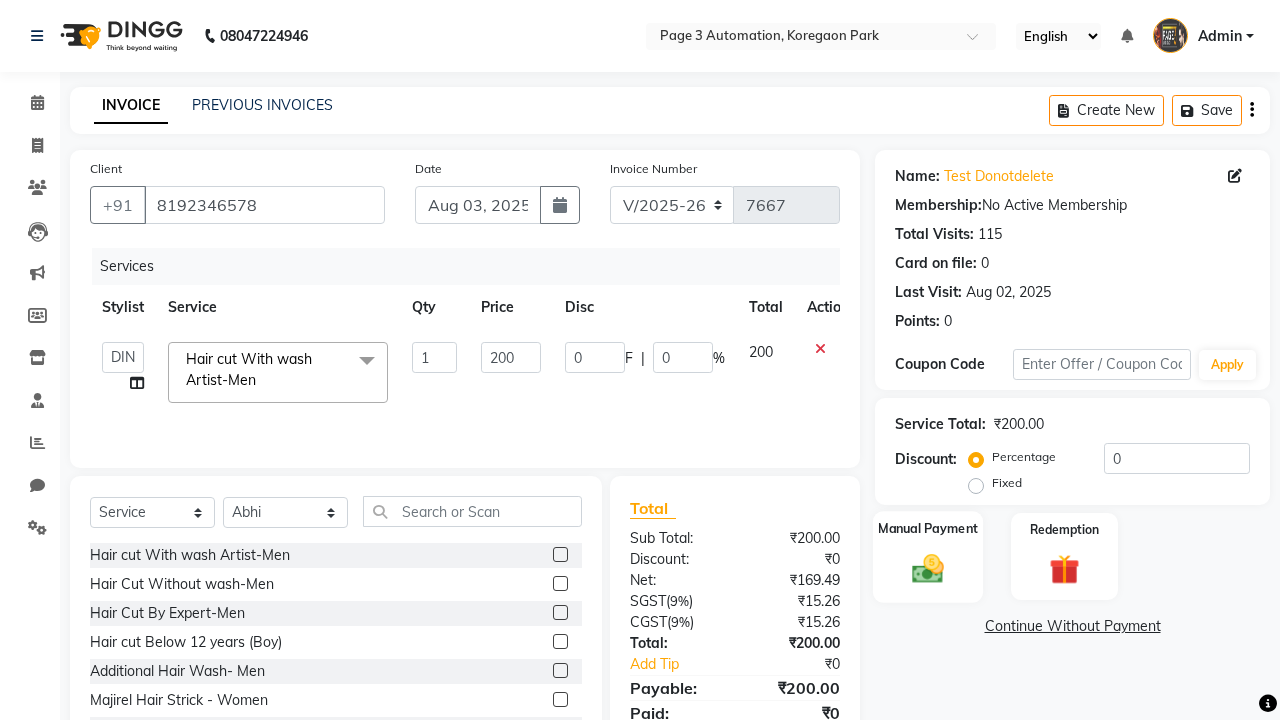 click 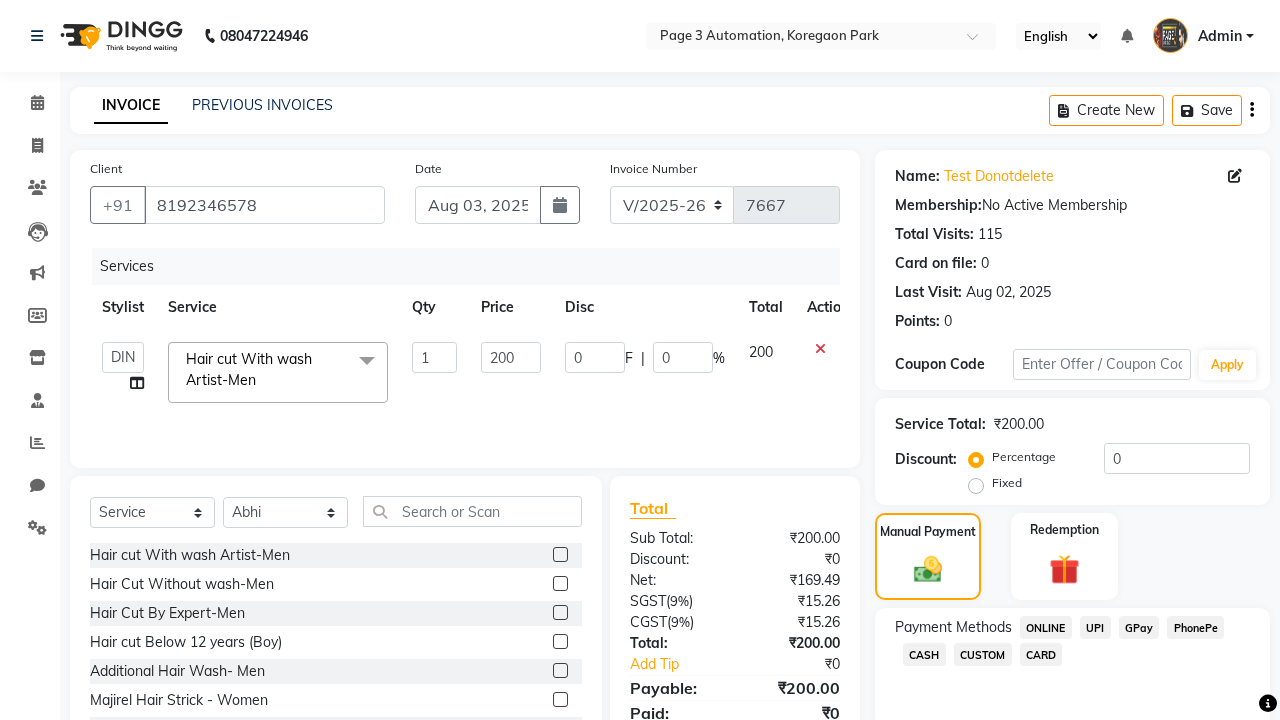 click on "ONLINE" 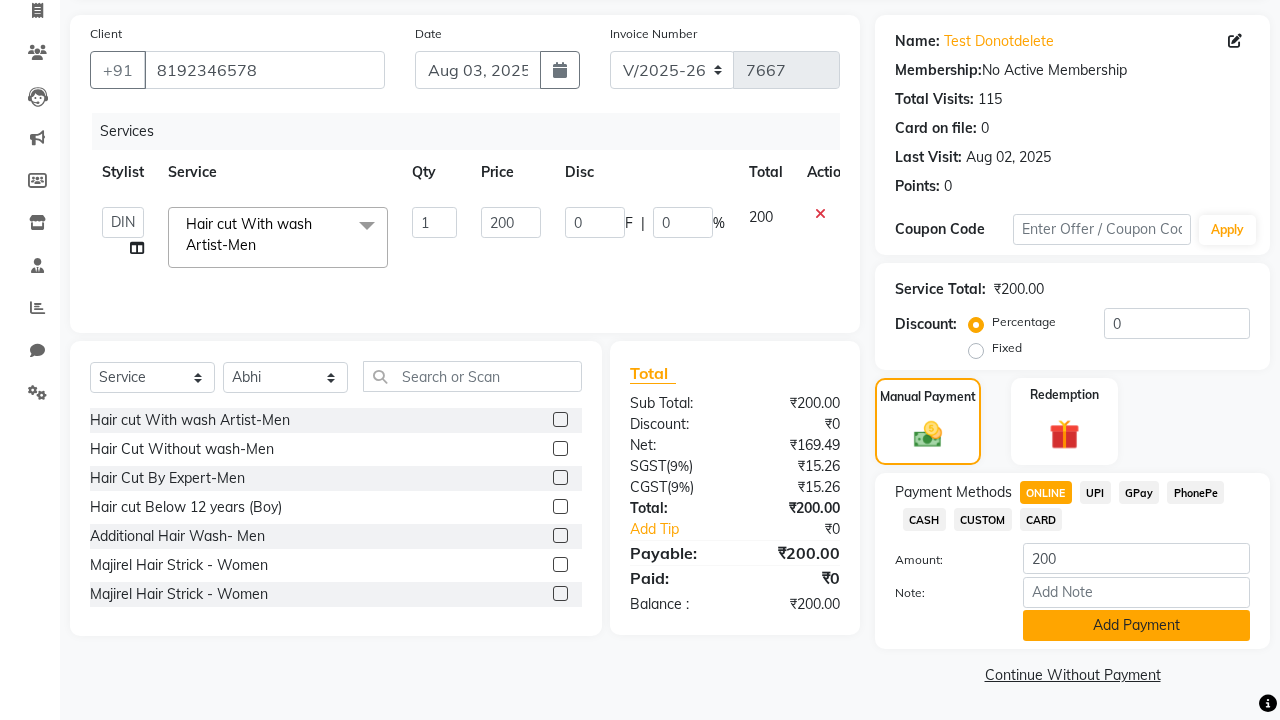 click on "Add Payment" 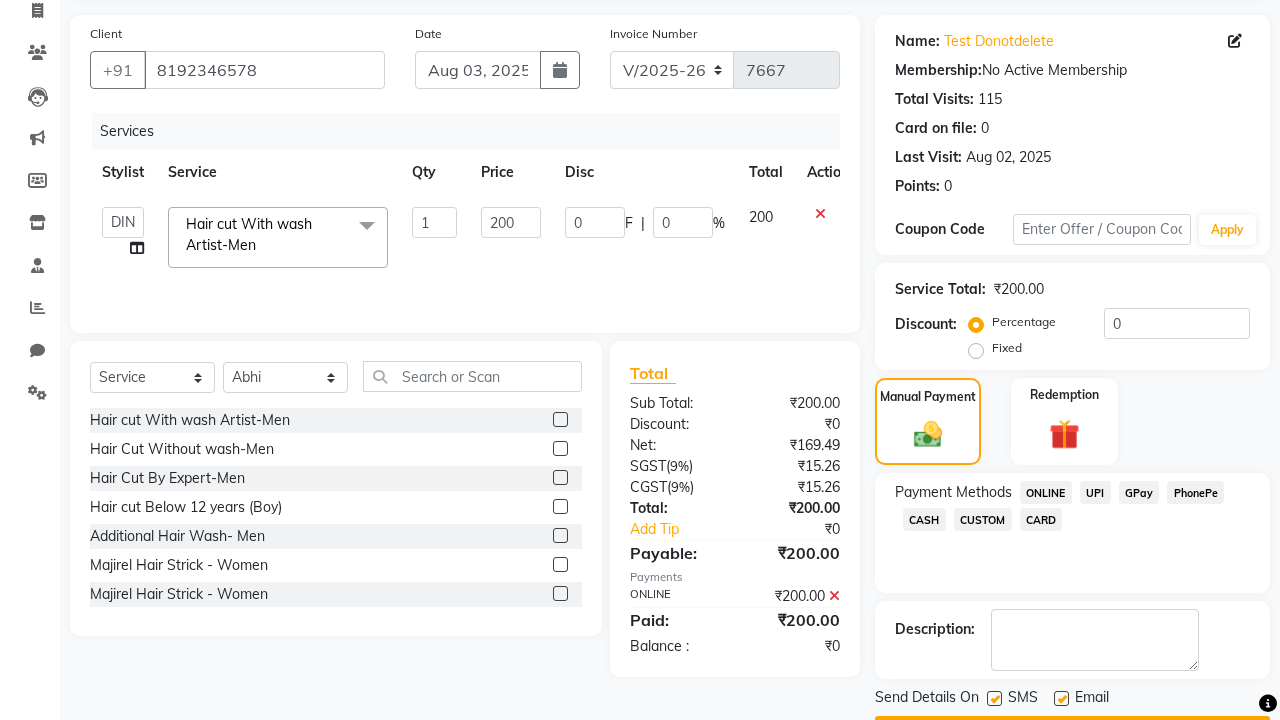 click on "Checkout" 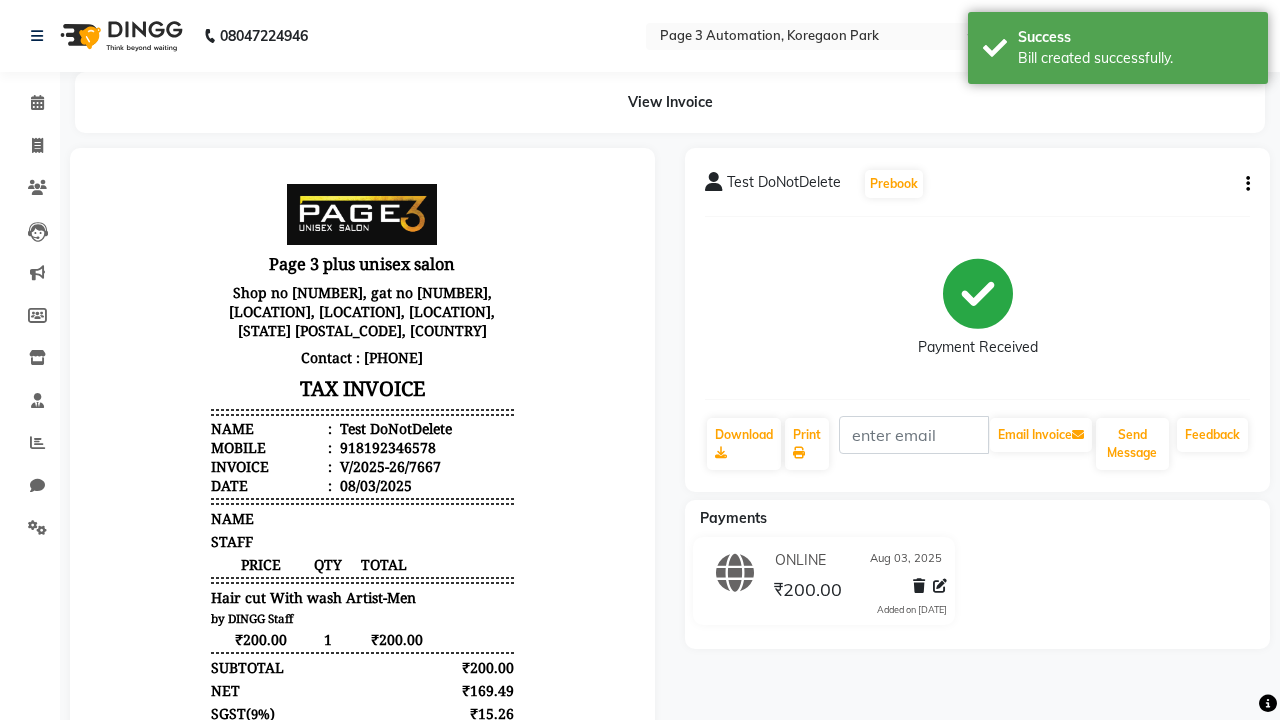 scroll, scrollTop: 0, scrollLeft: 0, axis: both 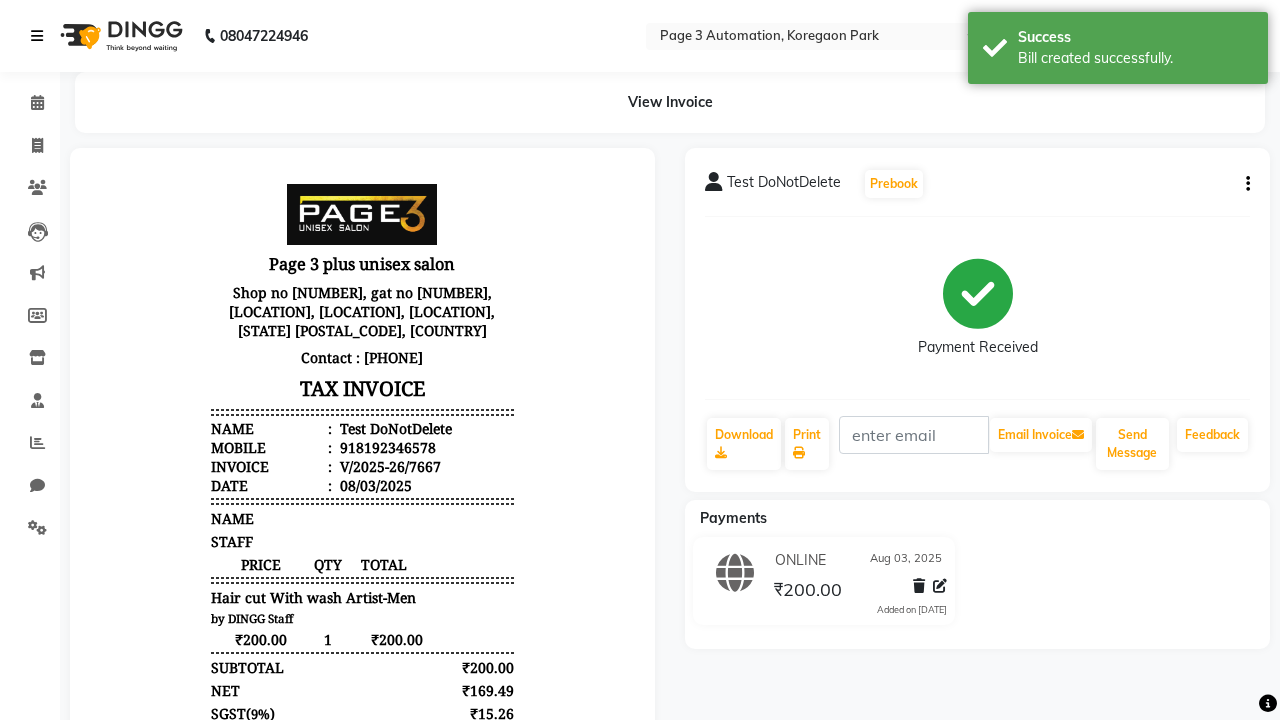 click on "Bill created successfully." at bounding box center [1135, 58] 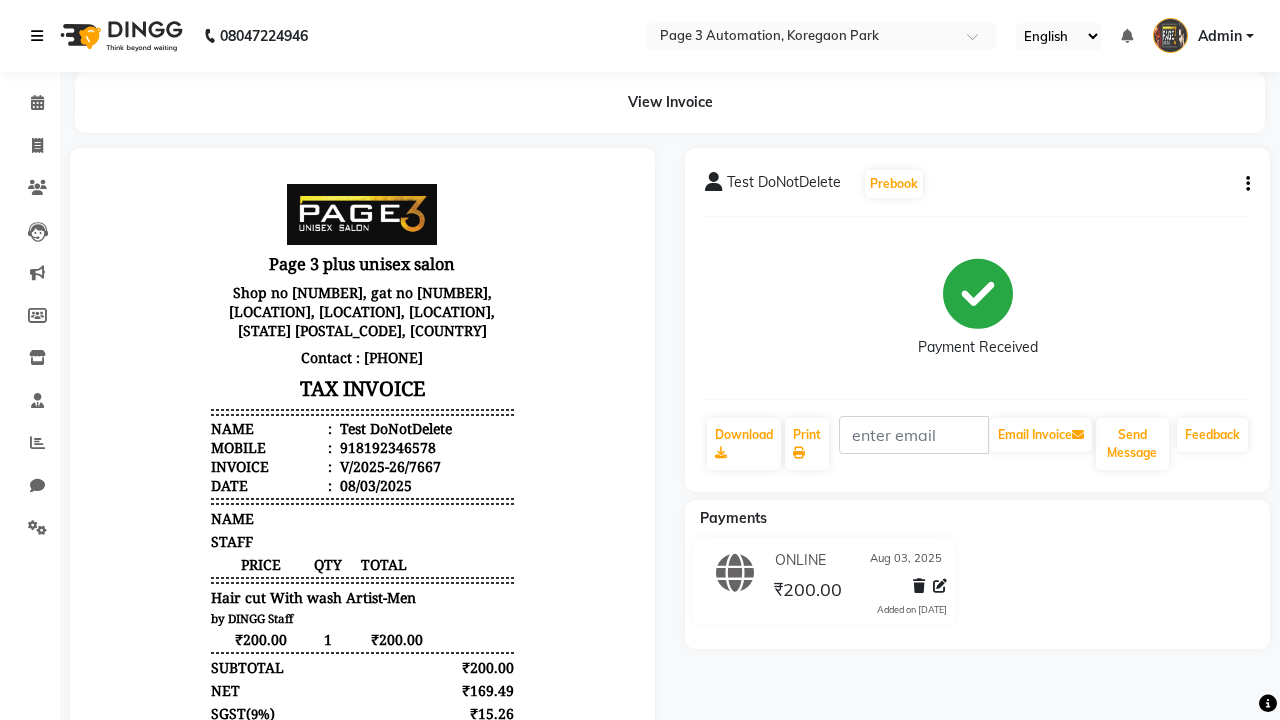 click at bounding box center (37, 36) 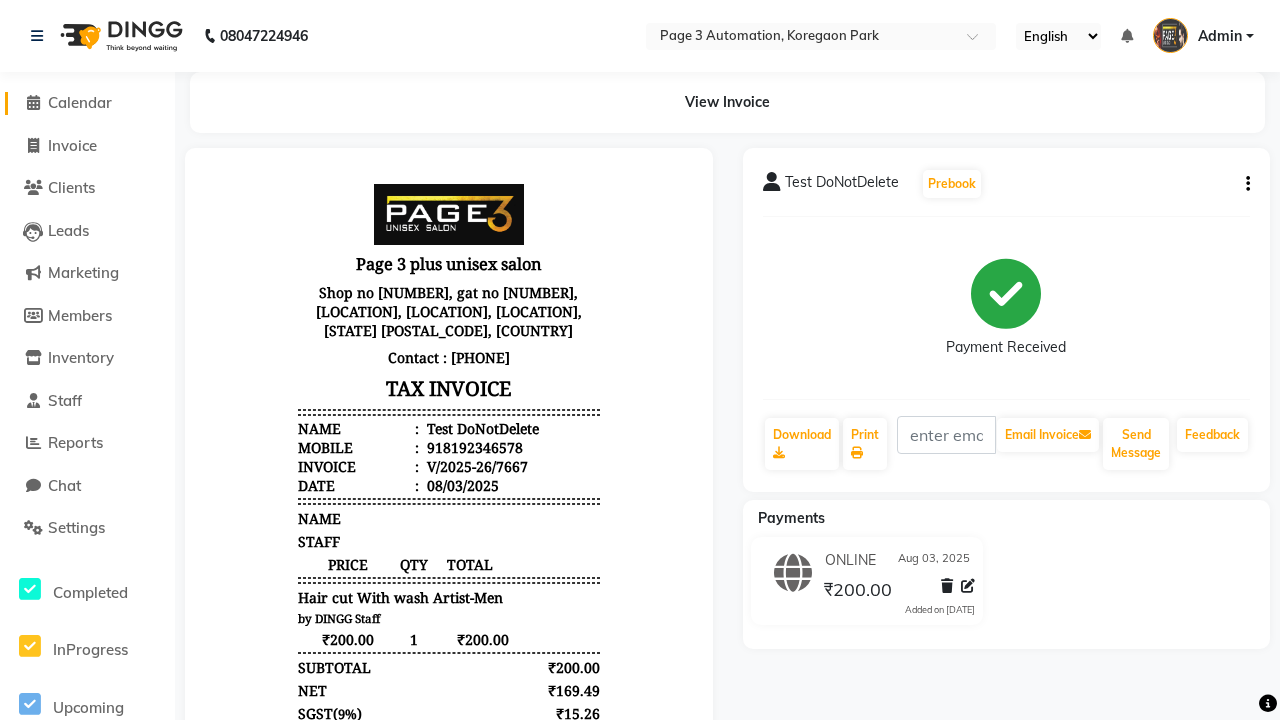 click on "Calendar" 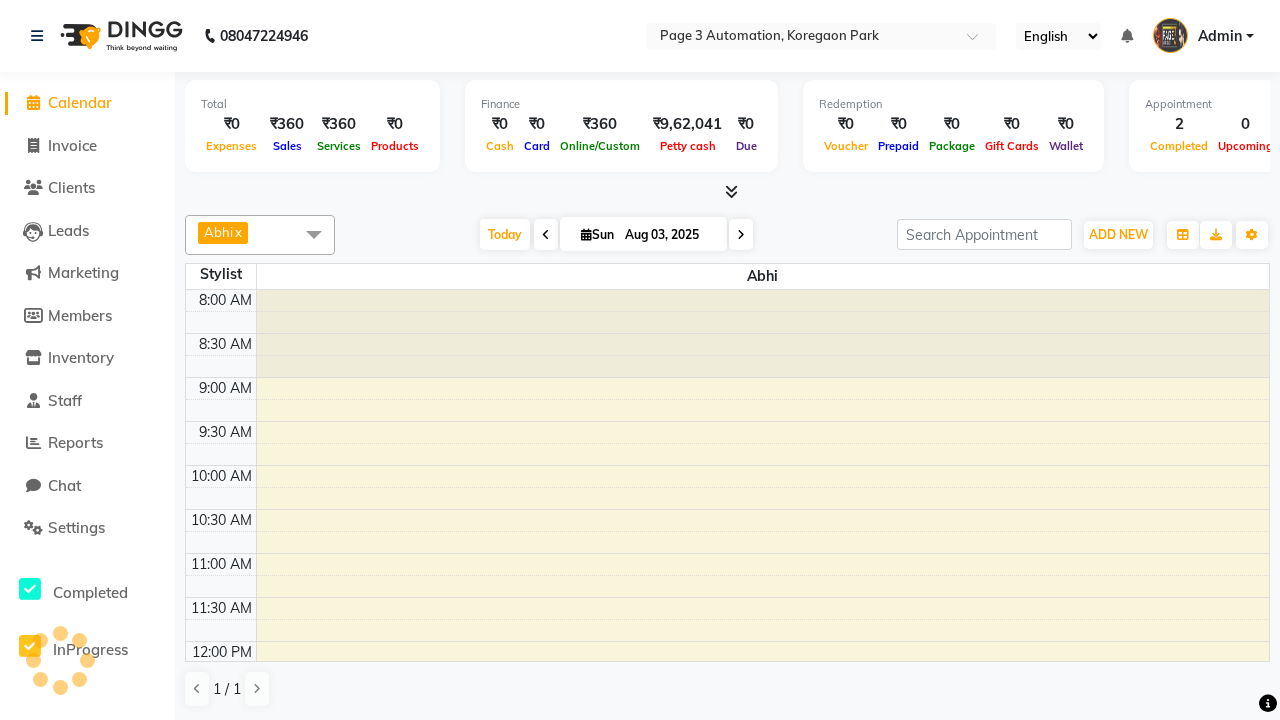click at bounding box center (314, 234) 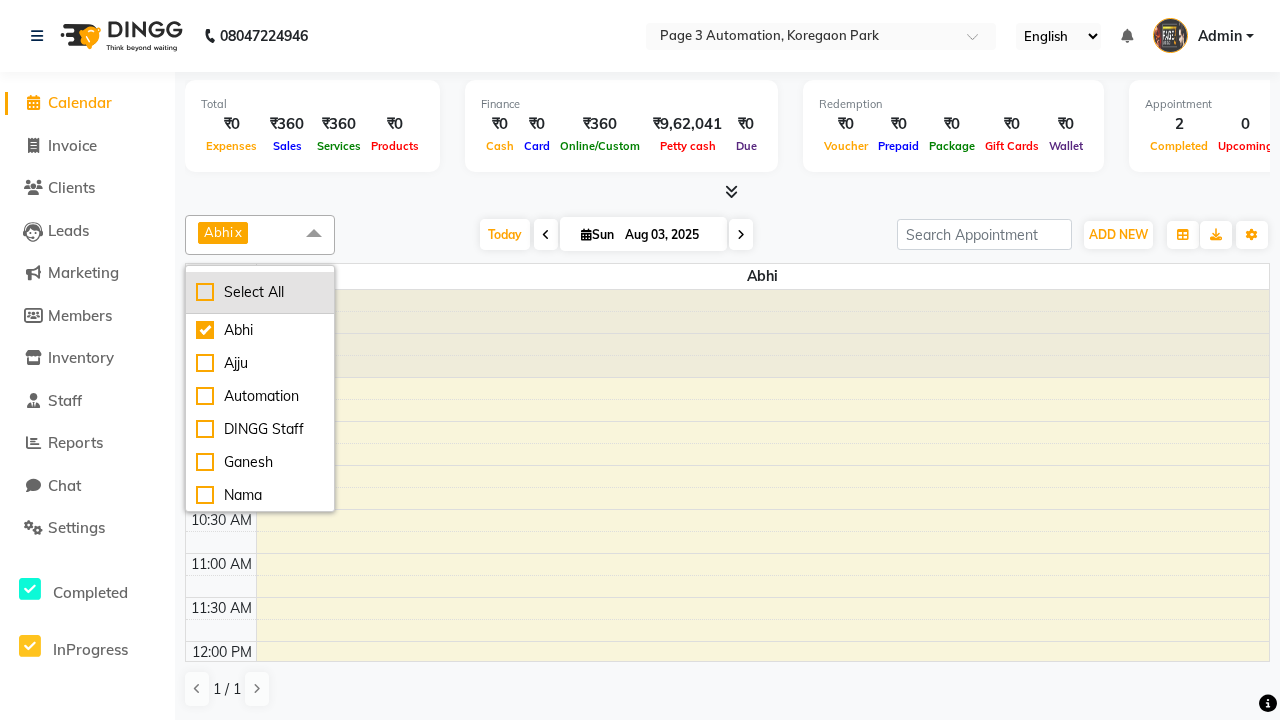 click on "Select All" at bounding box center (260, 292) 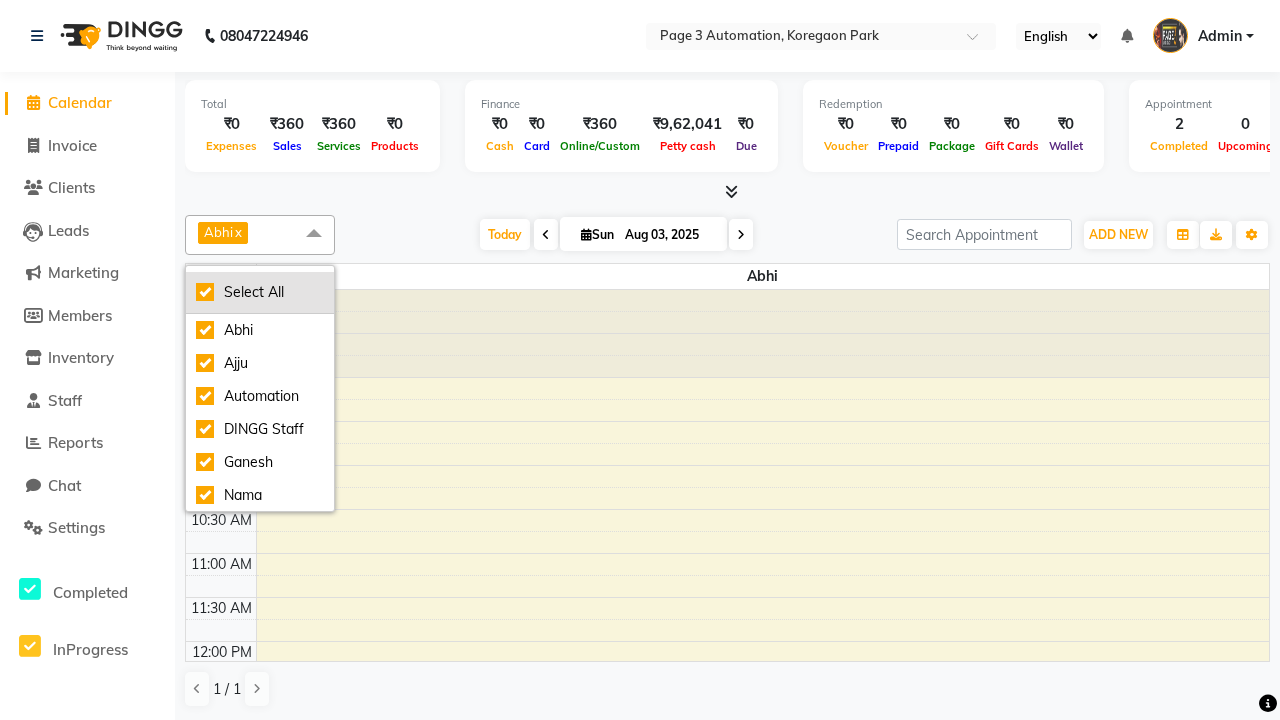 checkbox on "true" 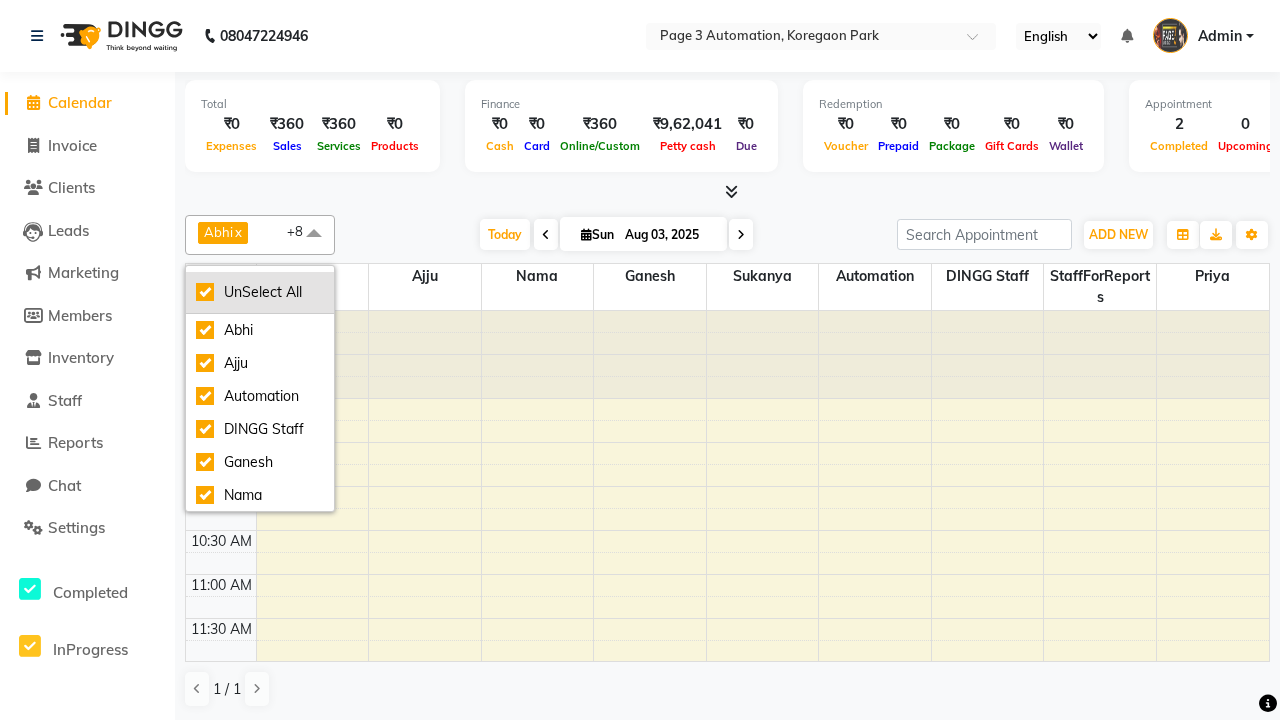click on "UnSelect All" at bounding box center [260, 292] 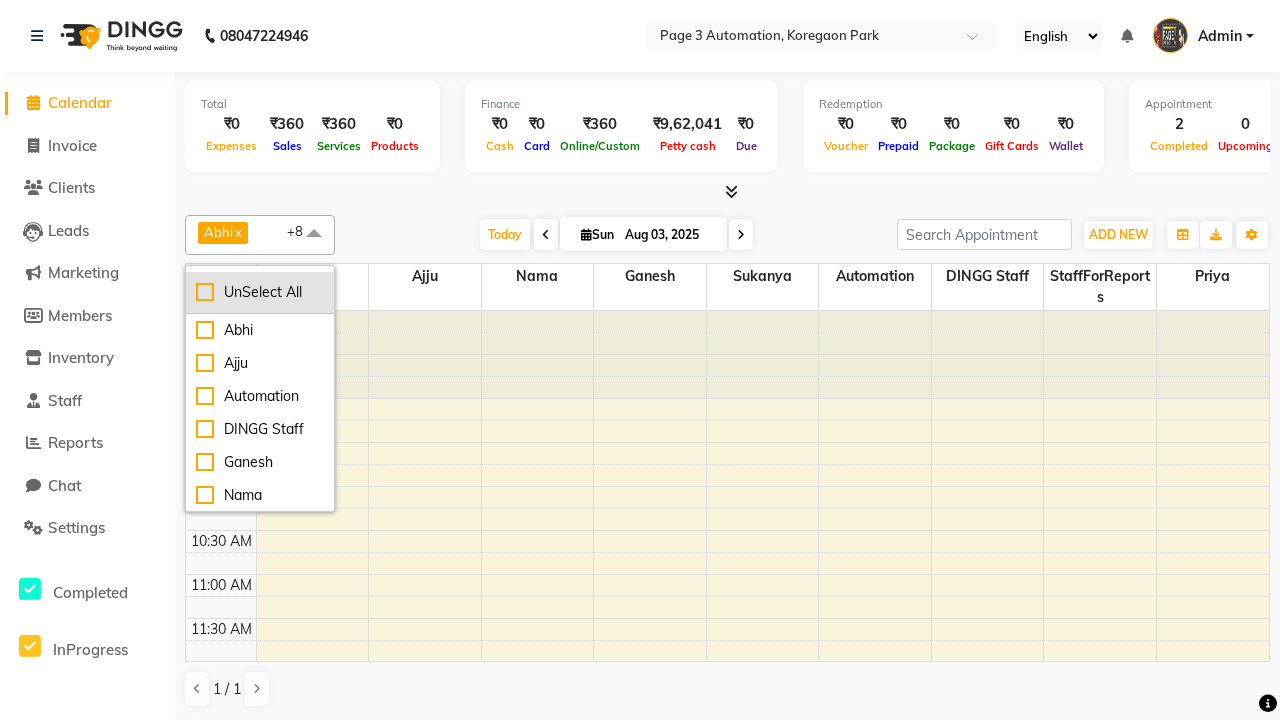 checkbox on "false" 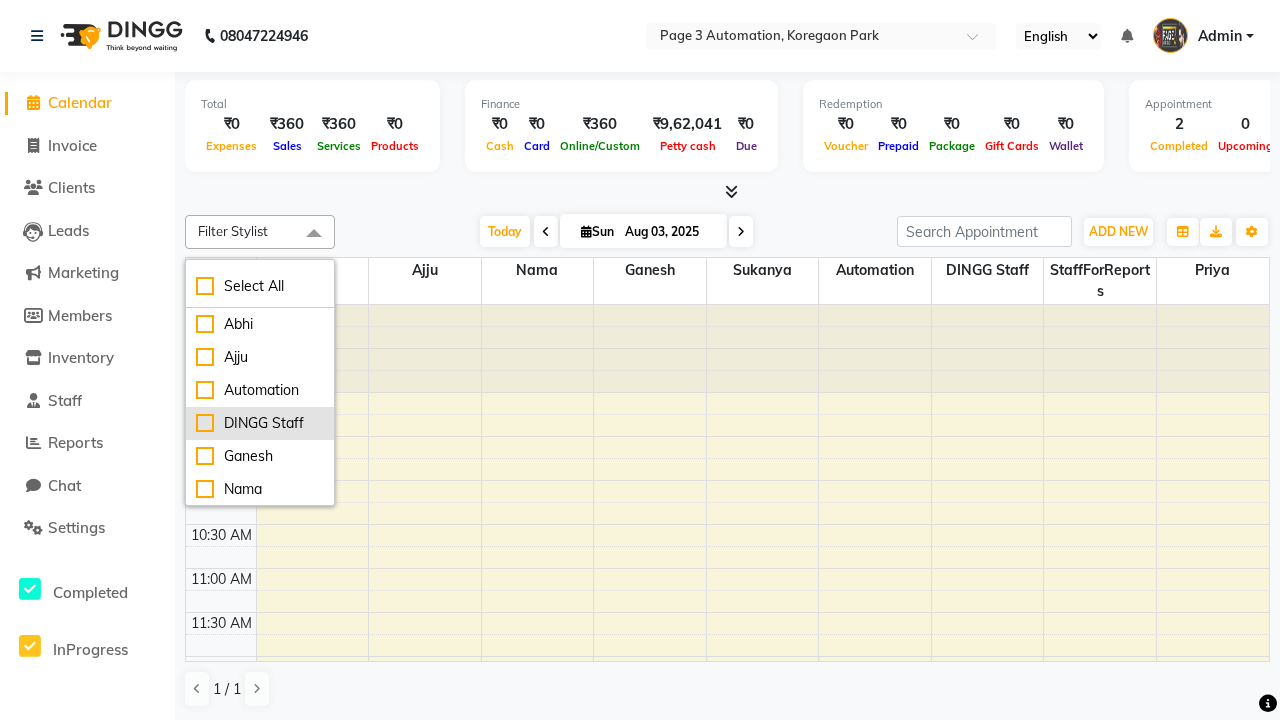 click on "DINGG Staff" at bounding box center (260, 423) 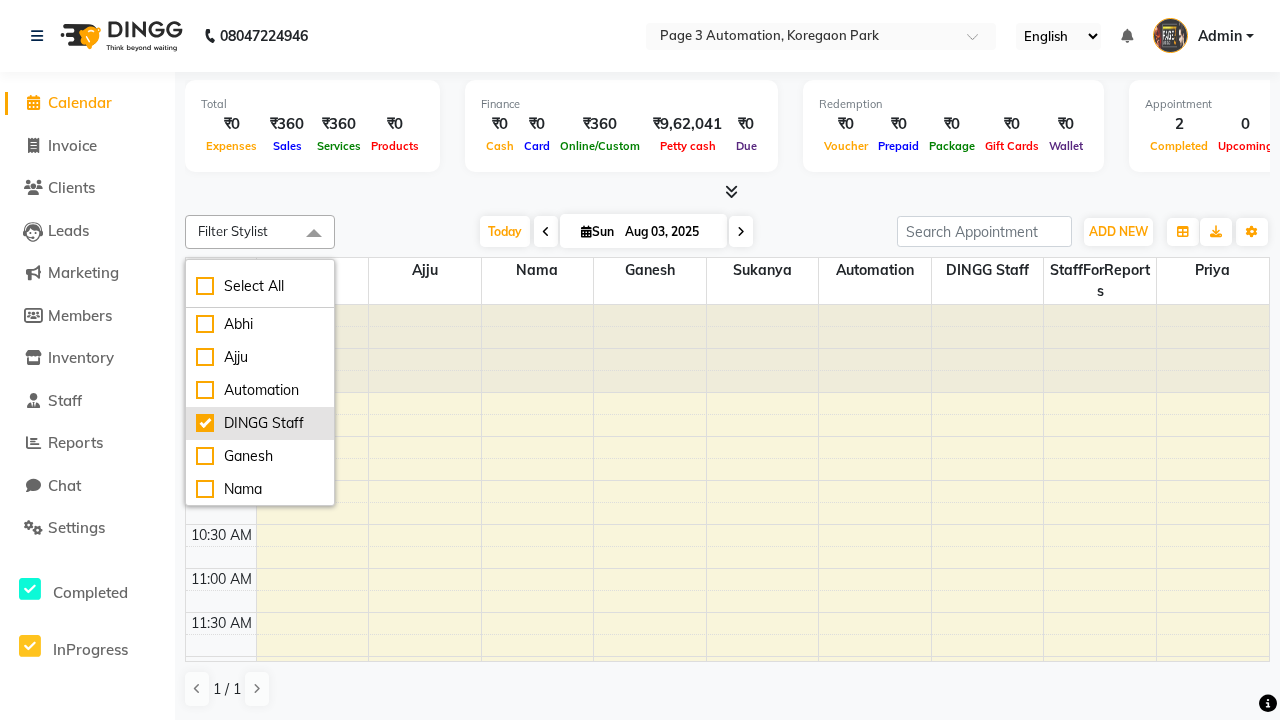checkbox on "true" 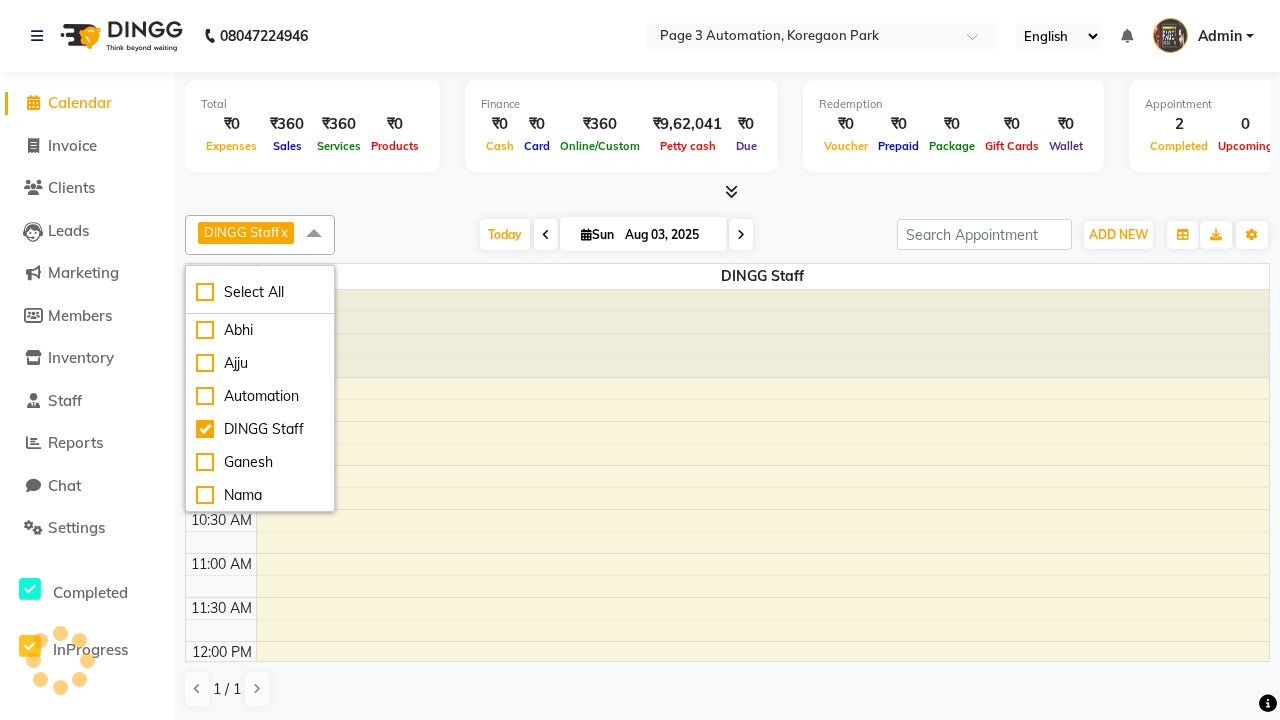 click at bounding box center (314, 234) 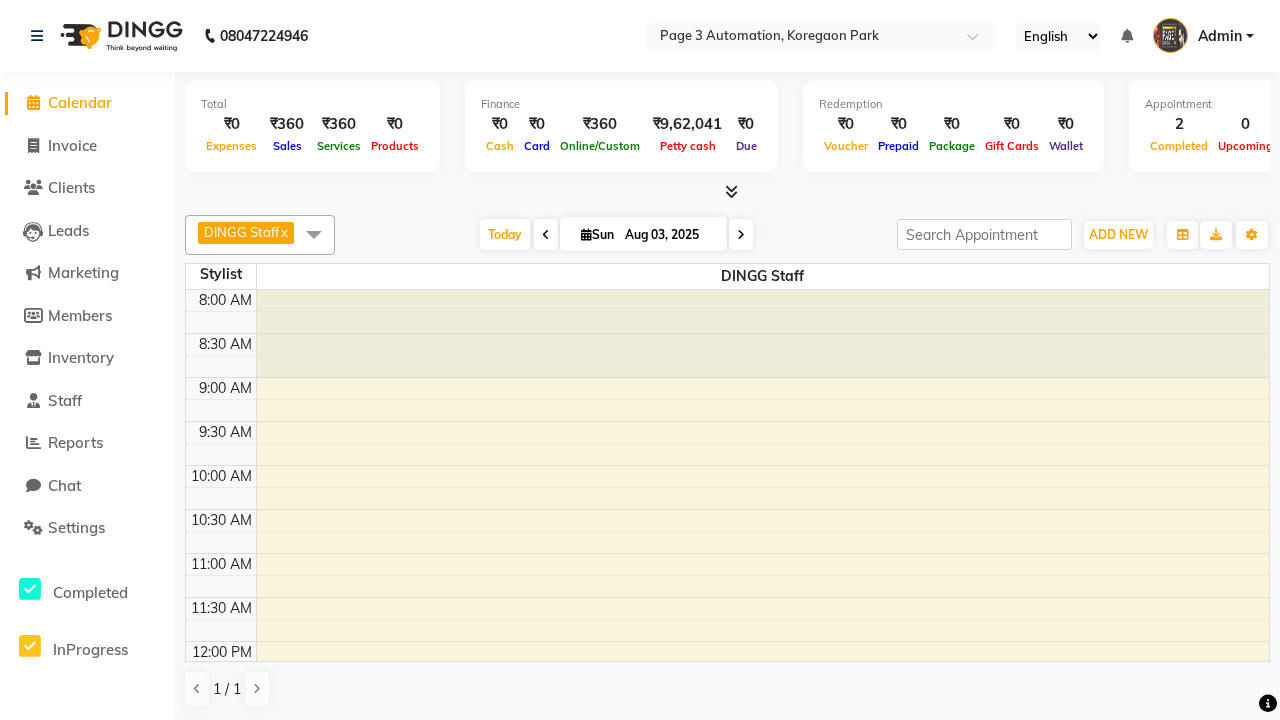 click on "Test DoNotDelete, TK10, 02:00 PM-02:45 PM, Hair cut With wash Artist-Men" at bounding box center (751, 850) 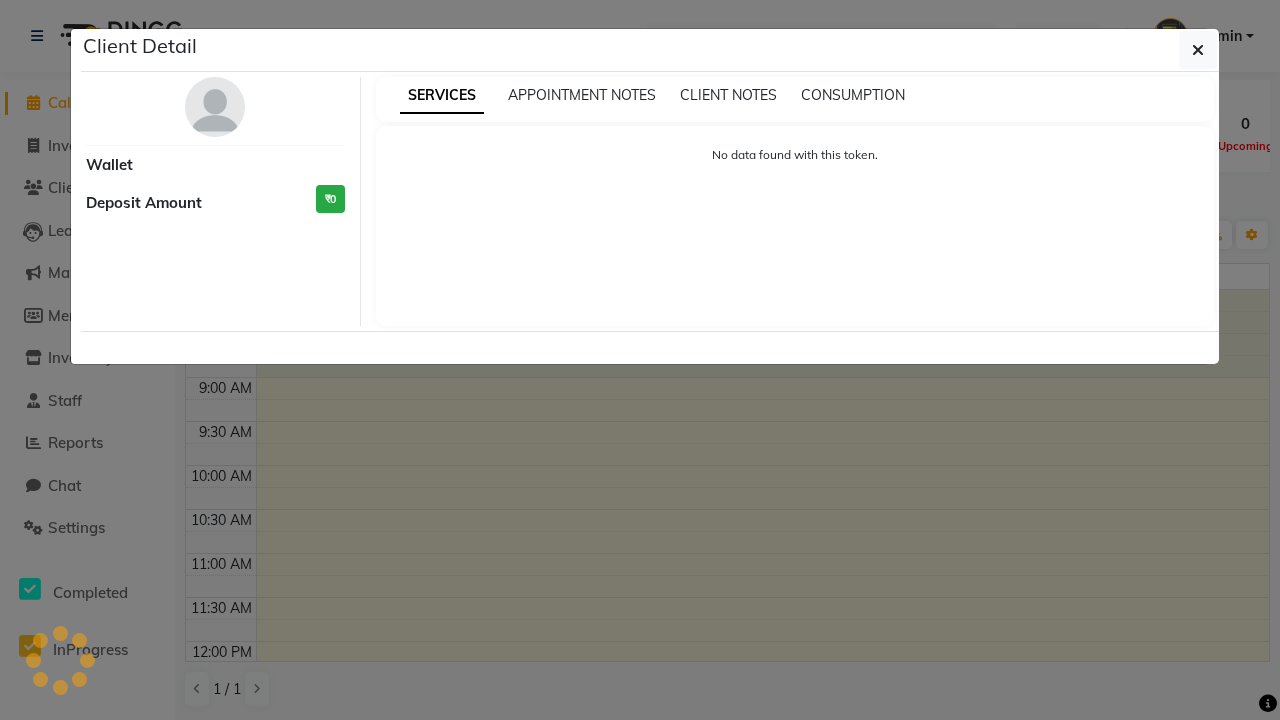 select on "3" 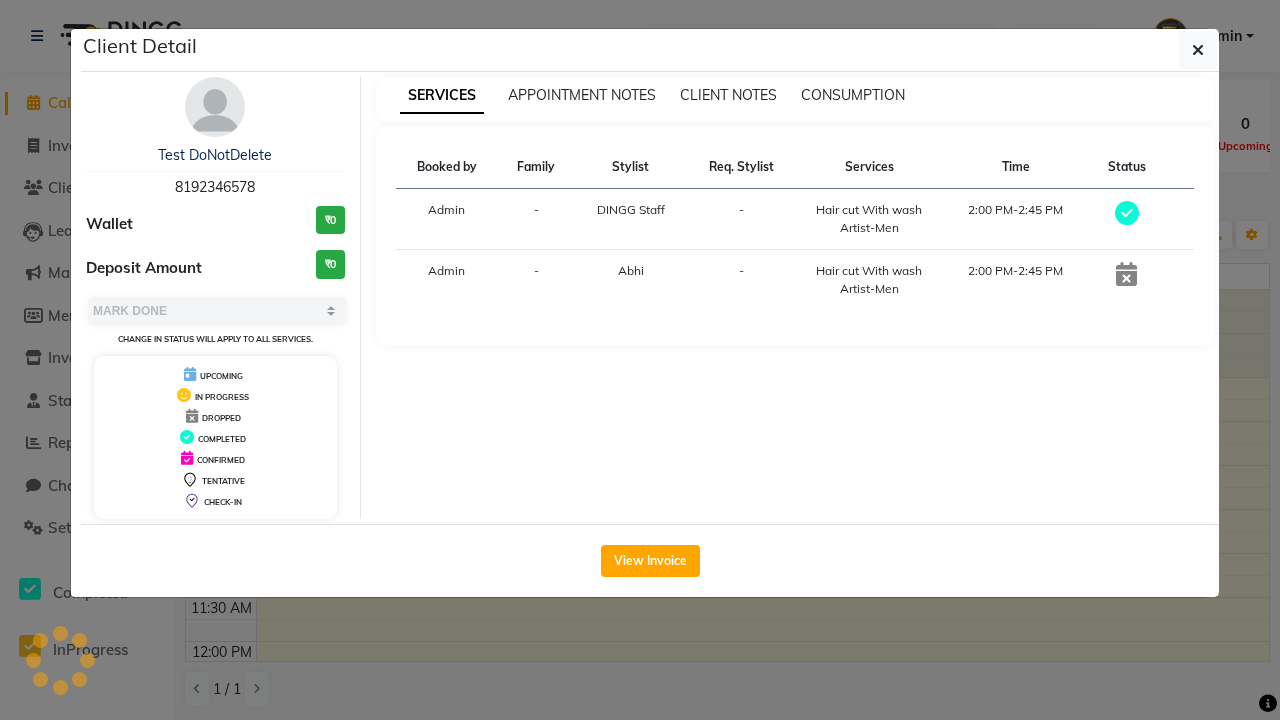 scroll, scrollTop: 375, scrollLeft: 0, axis: vertical 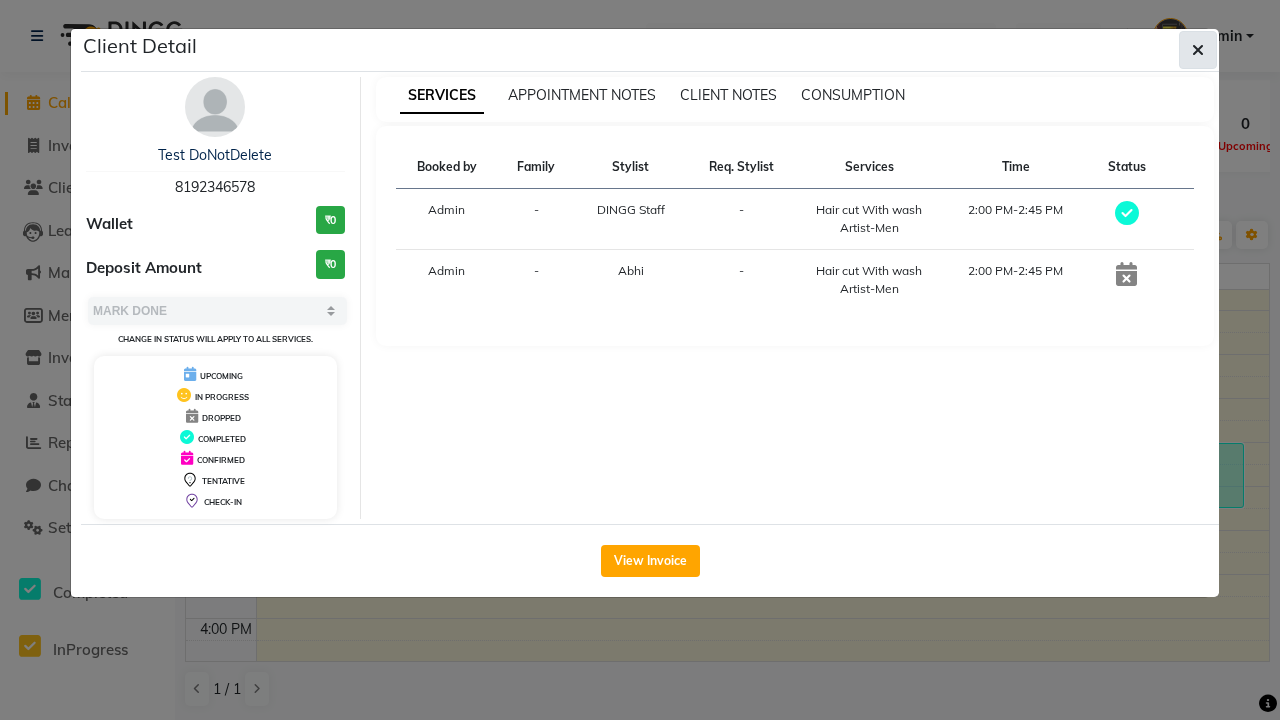 click 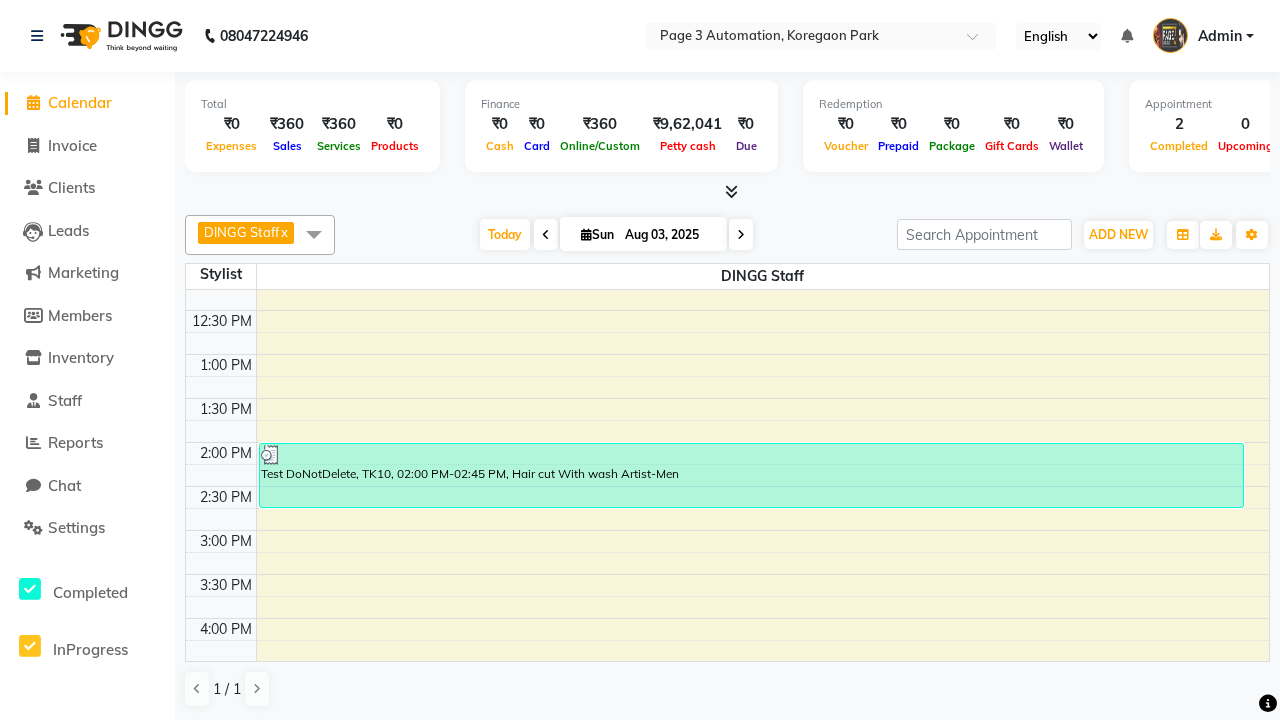 click at bounding box center (314, 234) 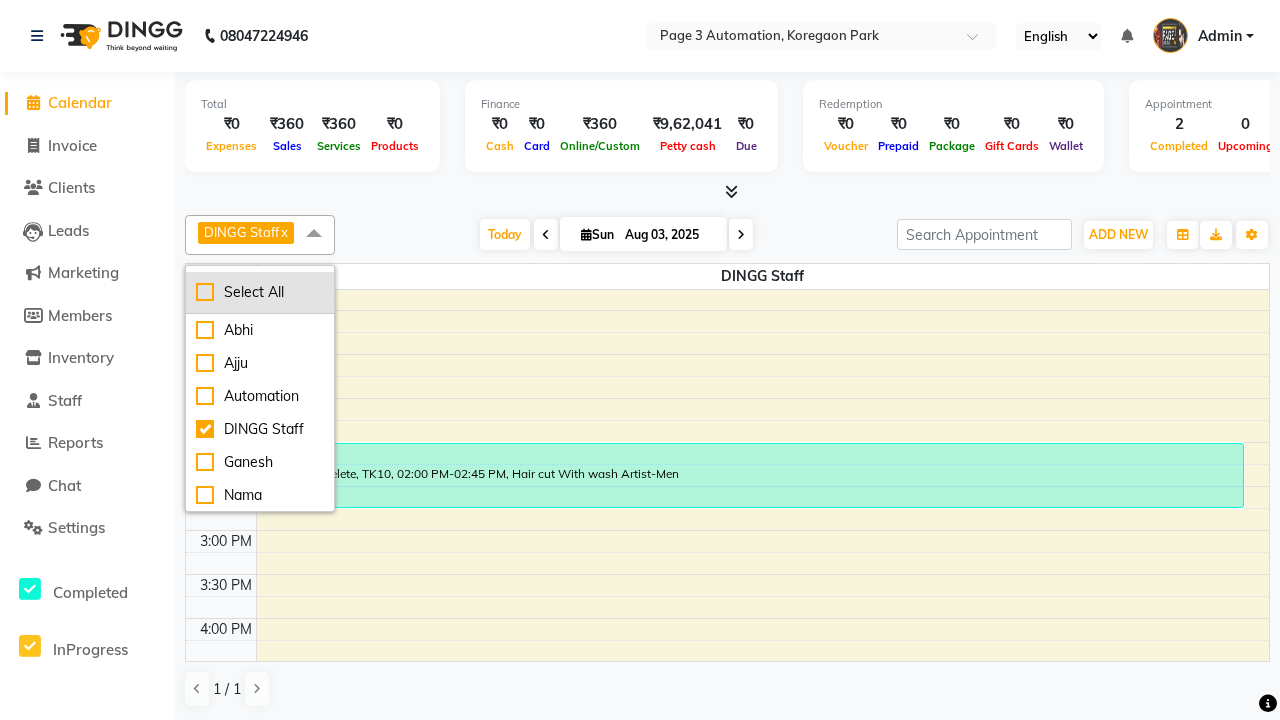 click on "Select All" at bounding box center [260, 292] 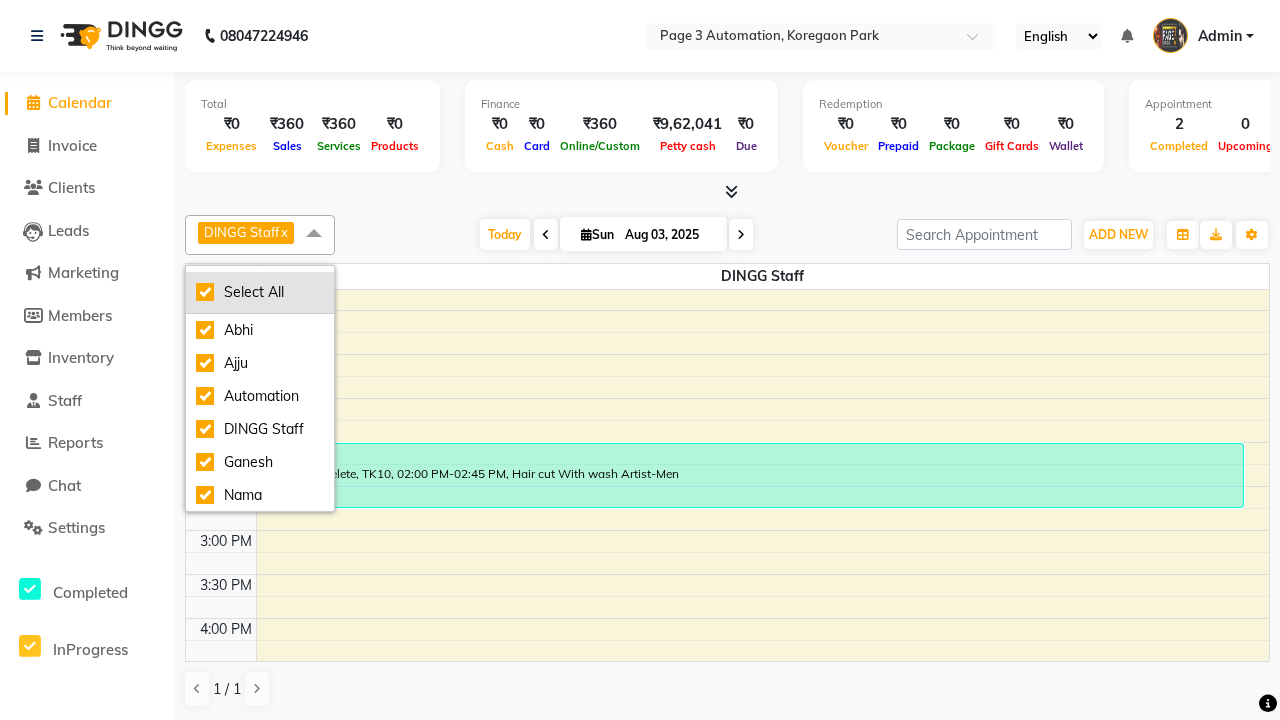 checkbox on "true" 